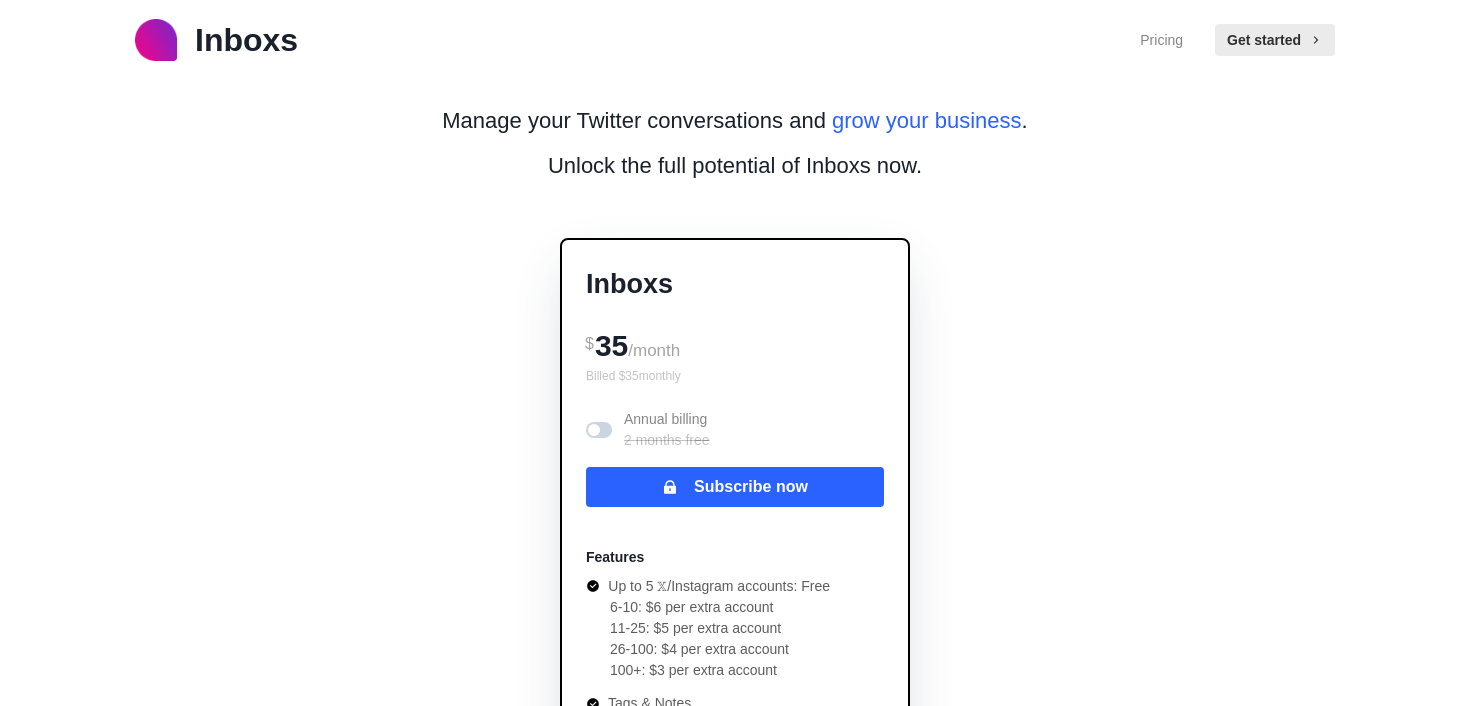 scroll, scrollTop: 0, scrollLeft: 0, axis: both 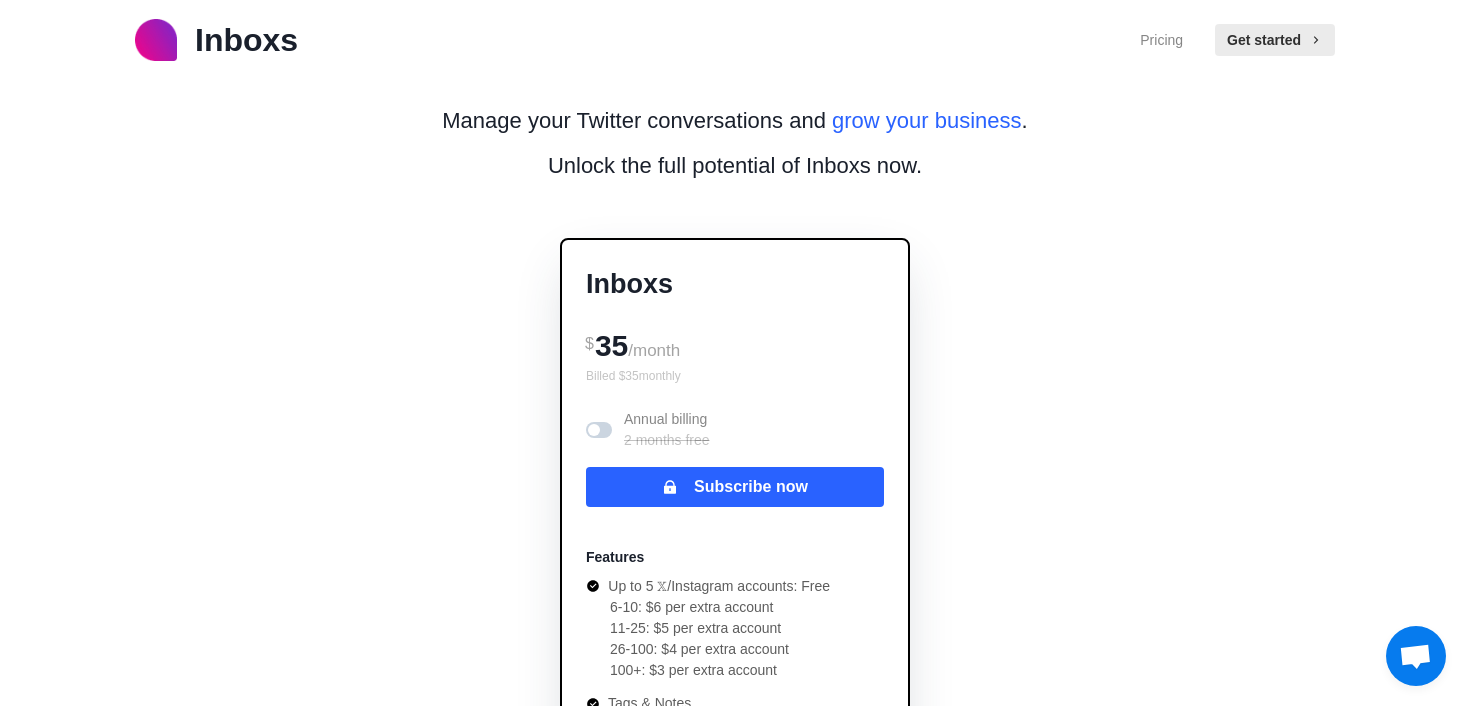 click on "Inboxs" at bounding box center (246, 40) 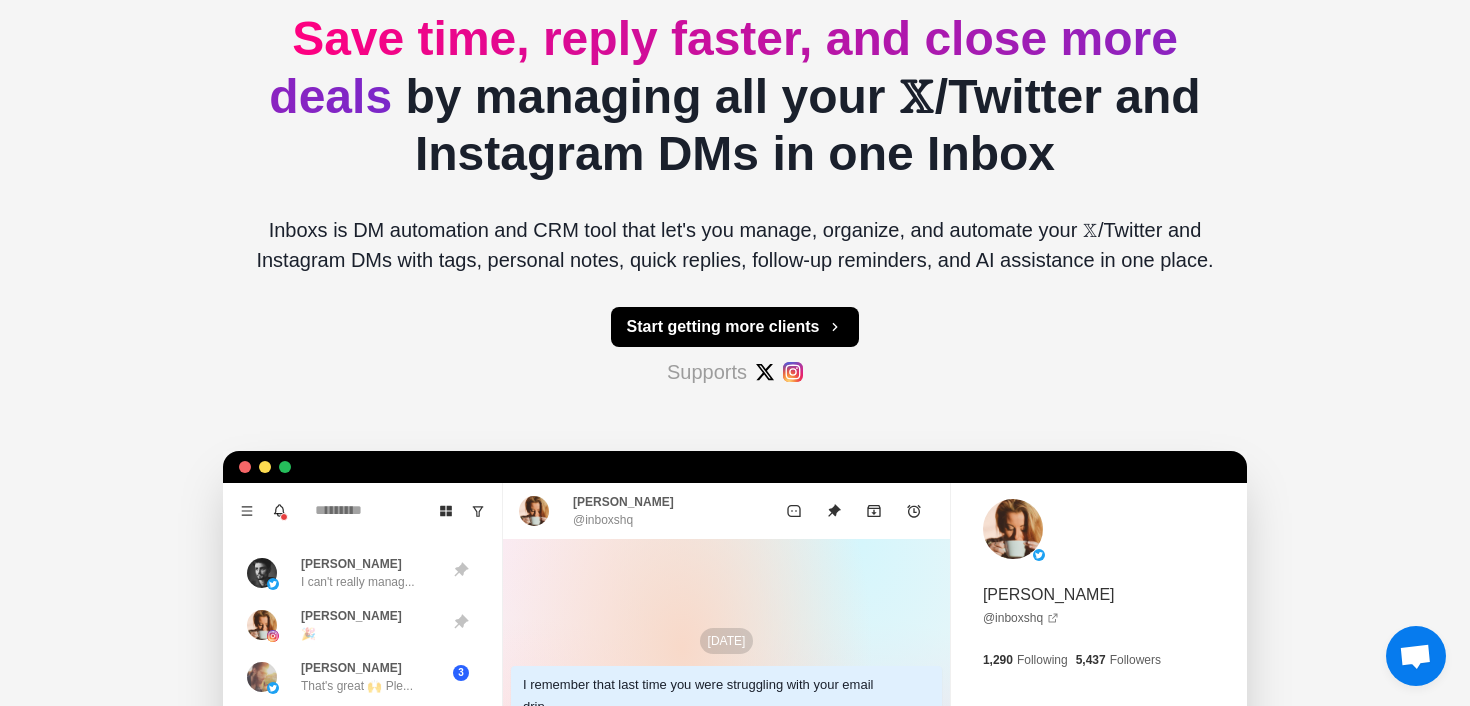 scroll, scrollTop: 0, scrollLeft: 0, axis: both 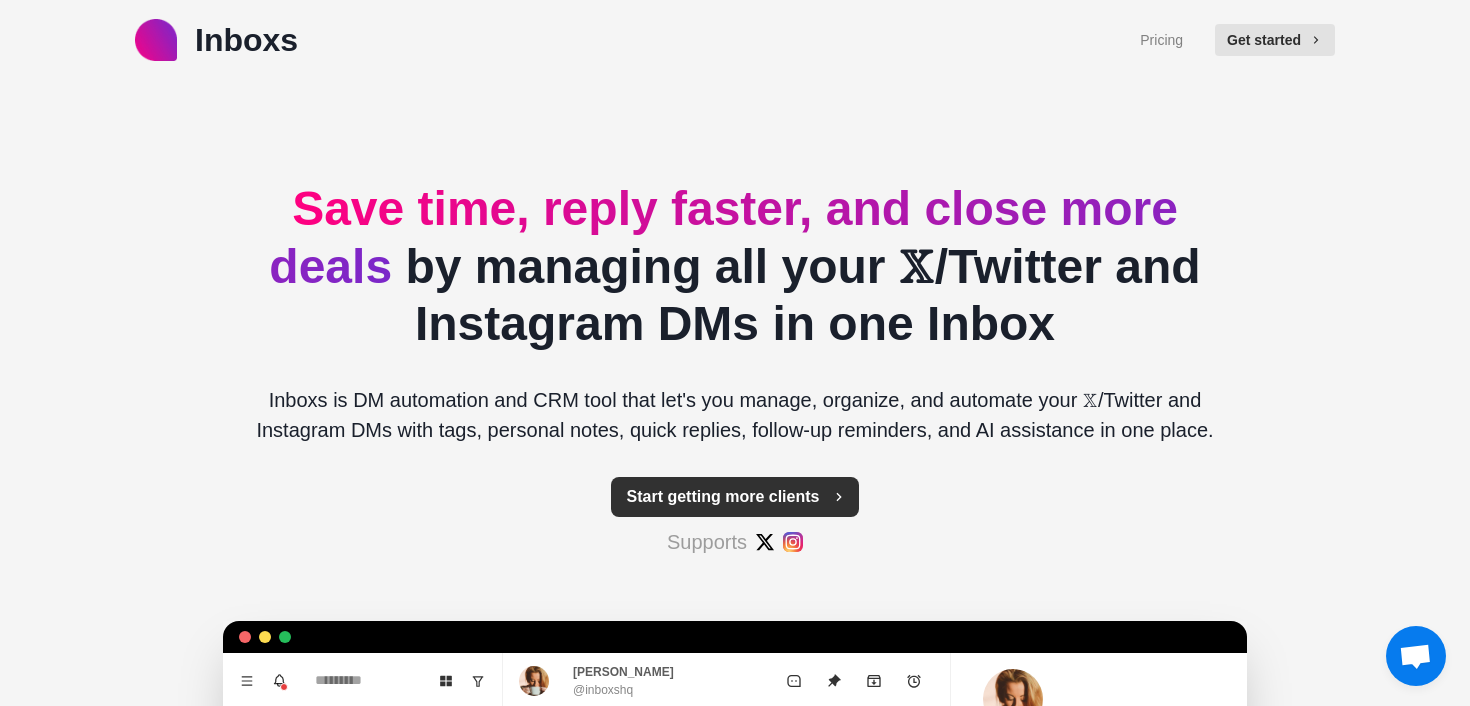 click on "Start getting more clients" at bounding box center (735, 497) 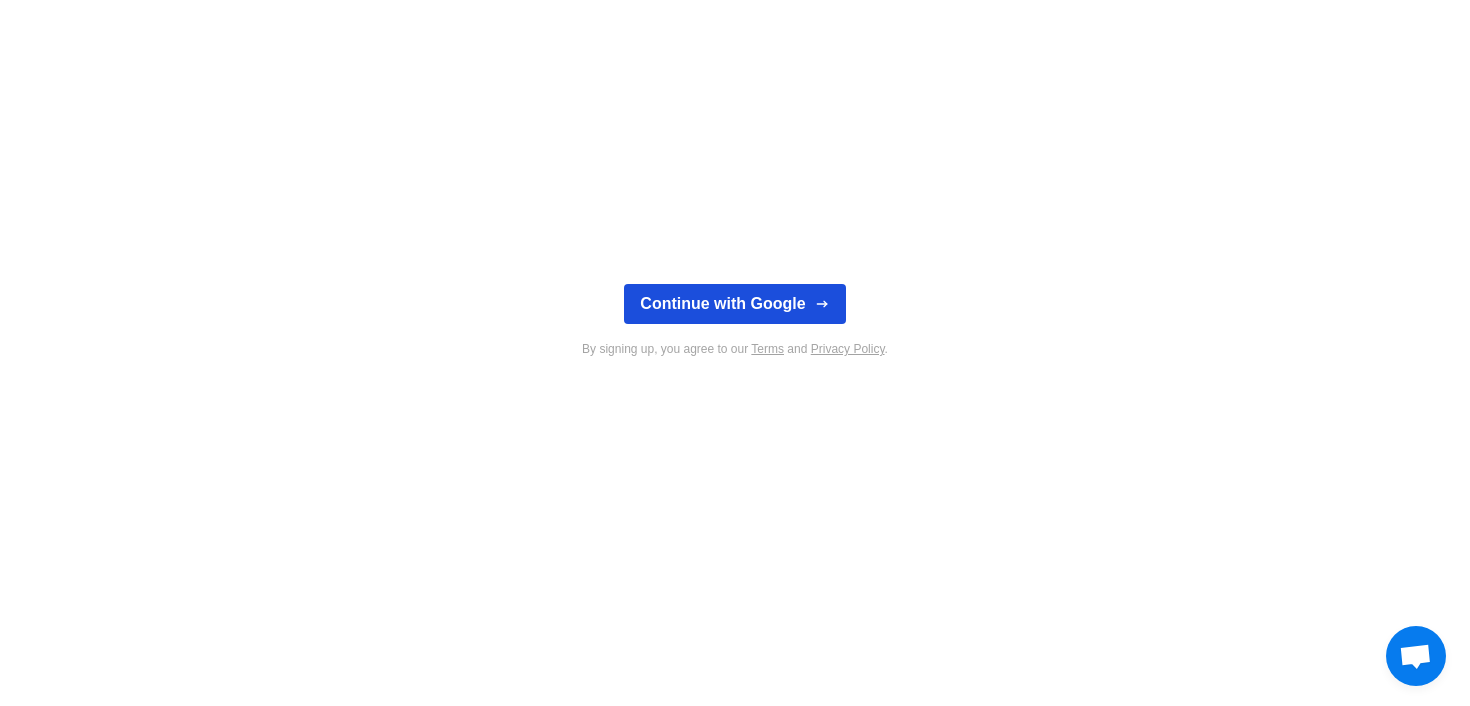 click on "Continue with Google" at bounding box center (734, 304) 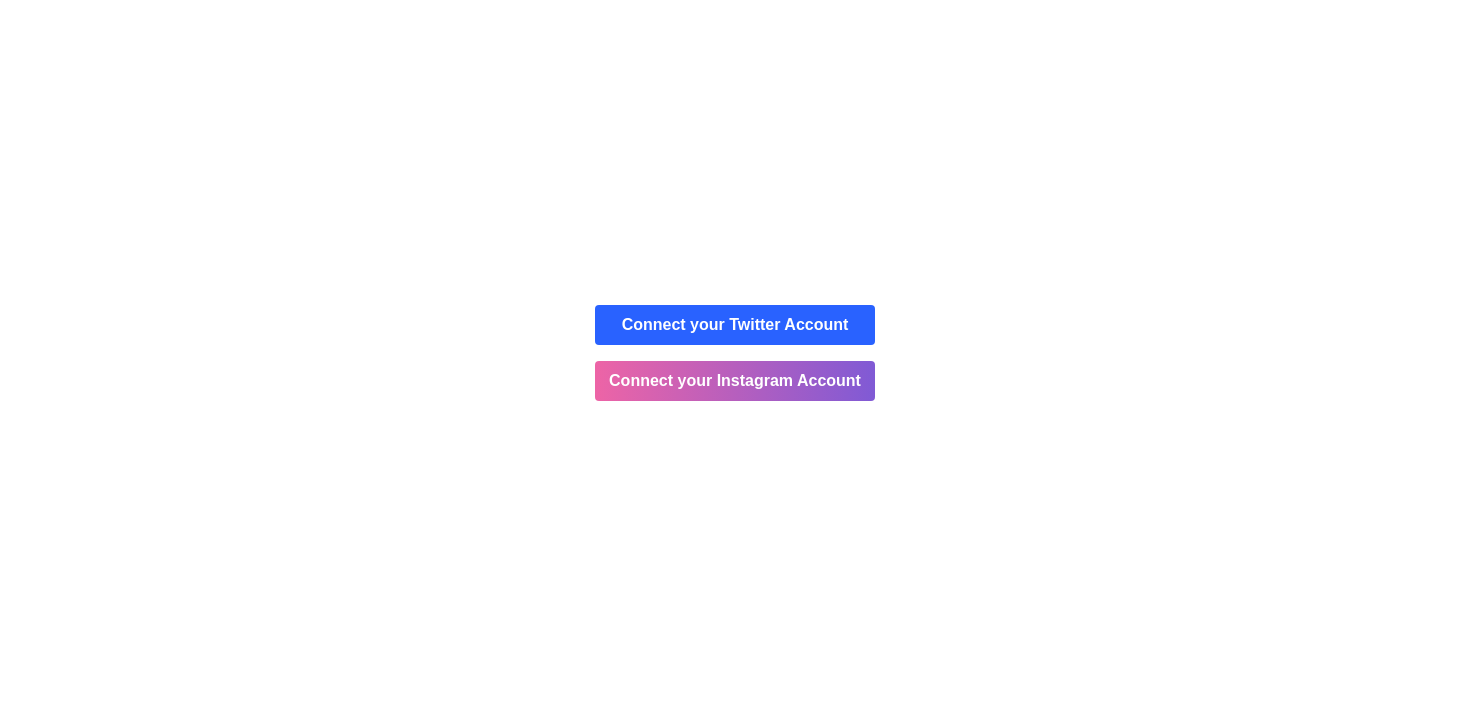 scroll, scrollTop: 0, scrollLeft: 0, axis: both 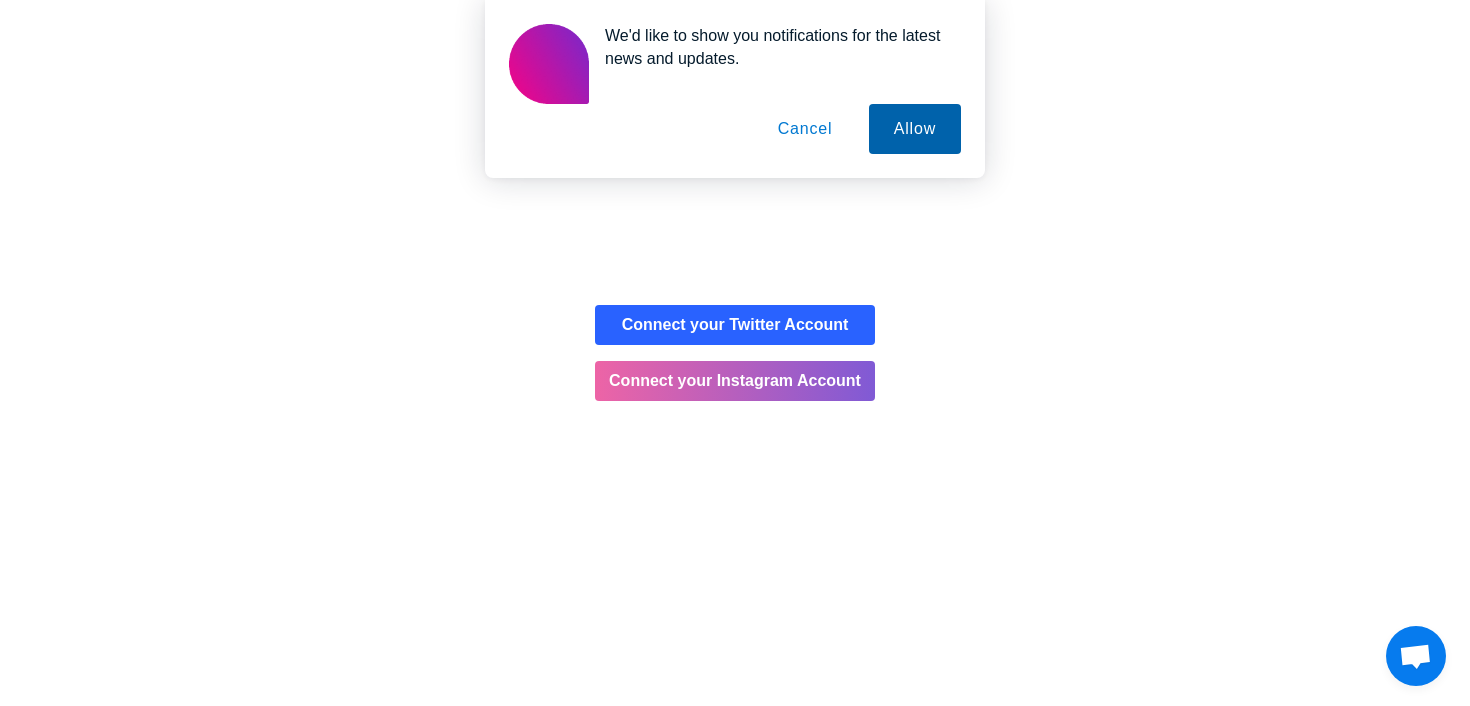 click on "Allow" at bounding box center [915, 129] 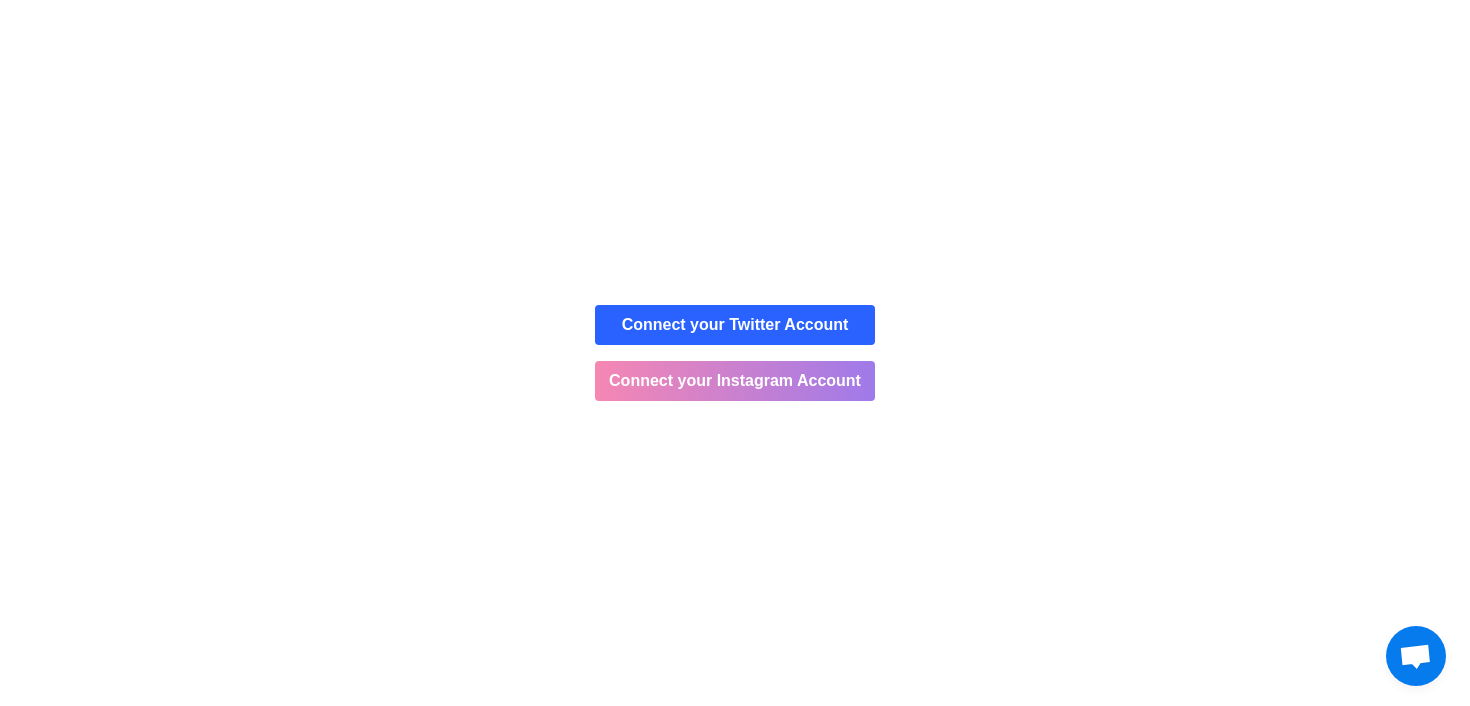 click on "Connect your Instagram Account" at bounding box center [735, 381] 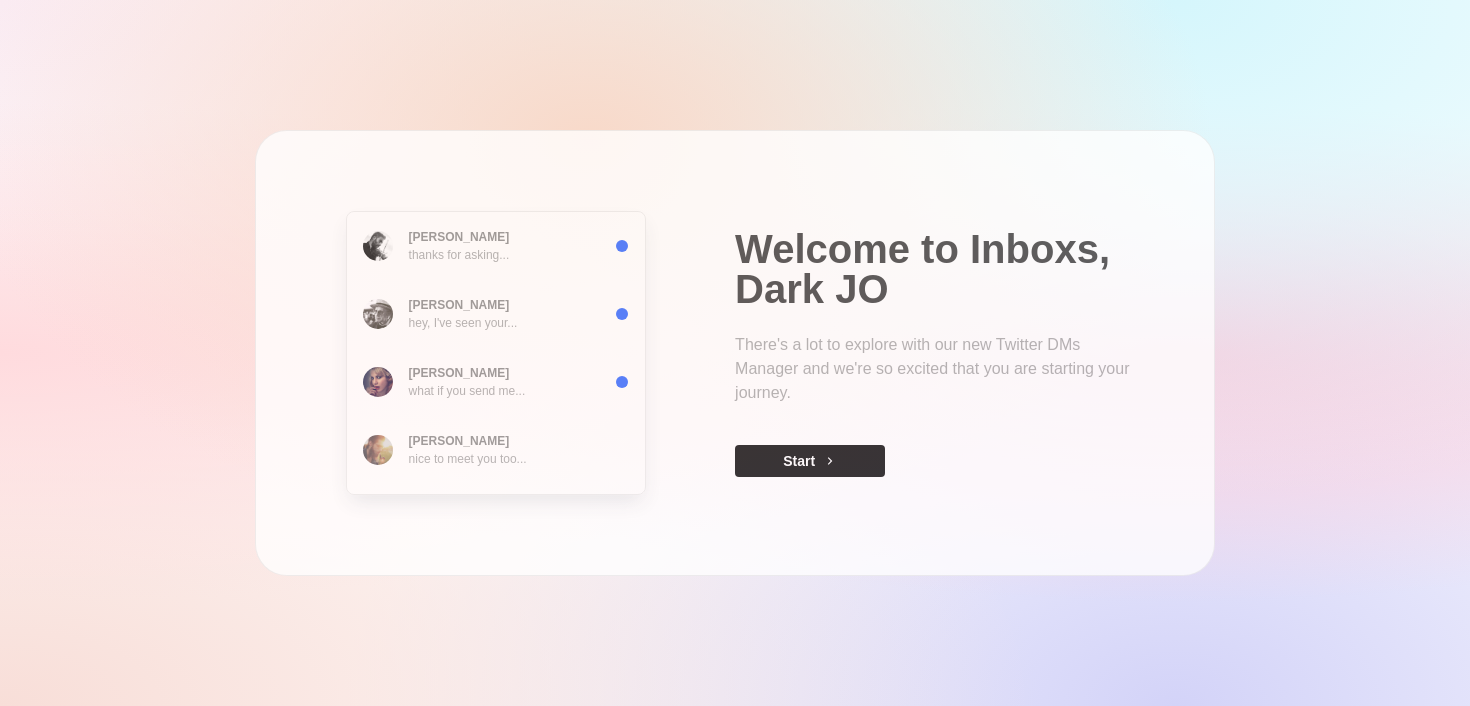 scroll, scrollTop: 0, scrollLeft: 0, axis: both 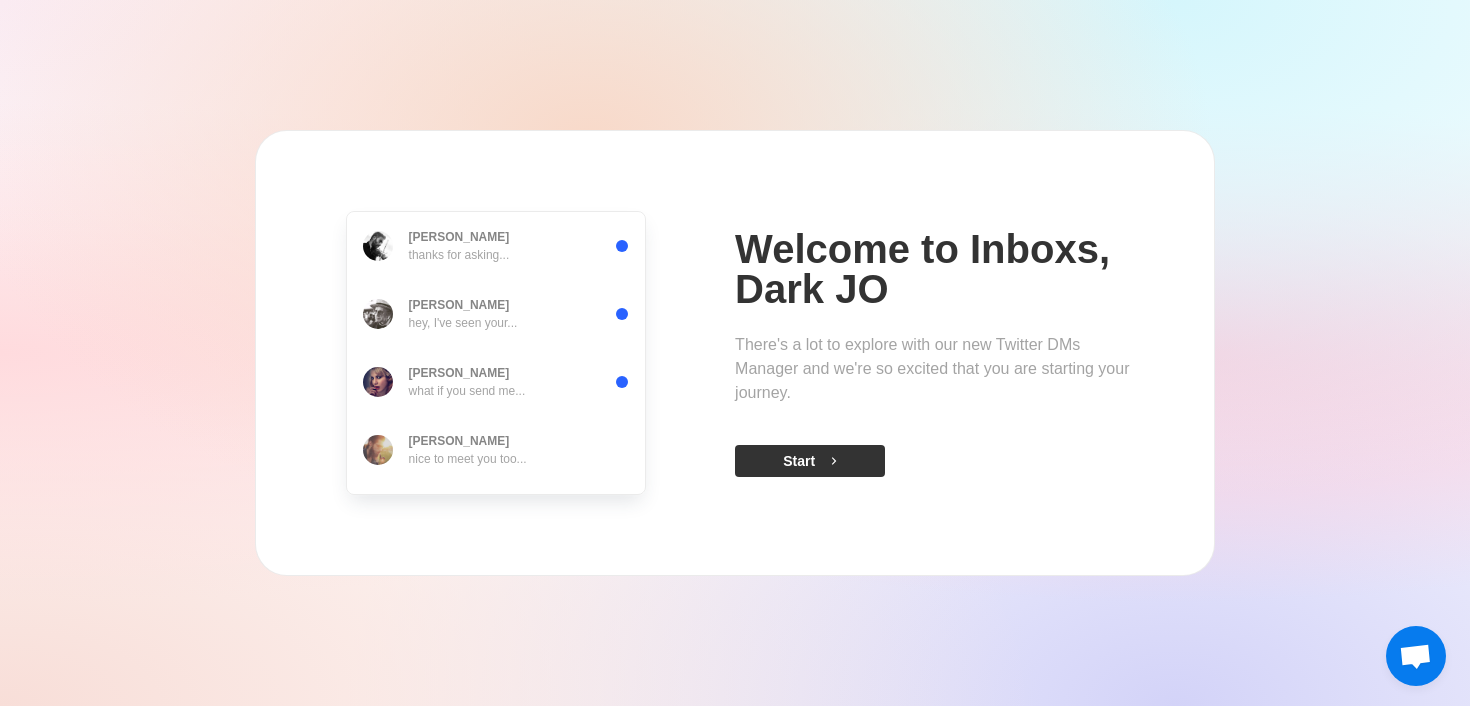 click at bounding box center (830, 461) 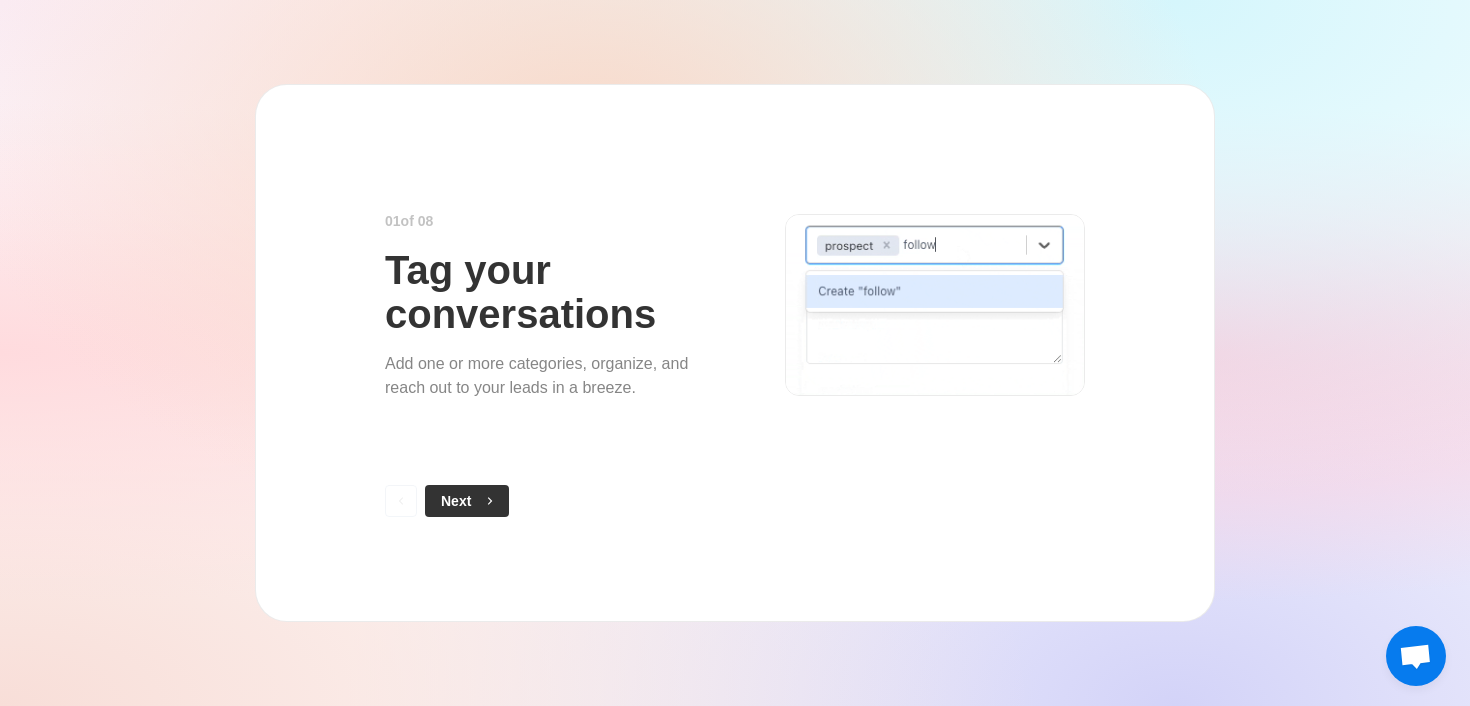click on "Next" at bounding box center [467, 501] 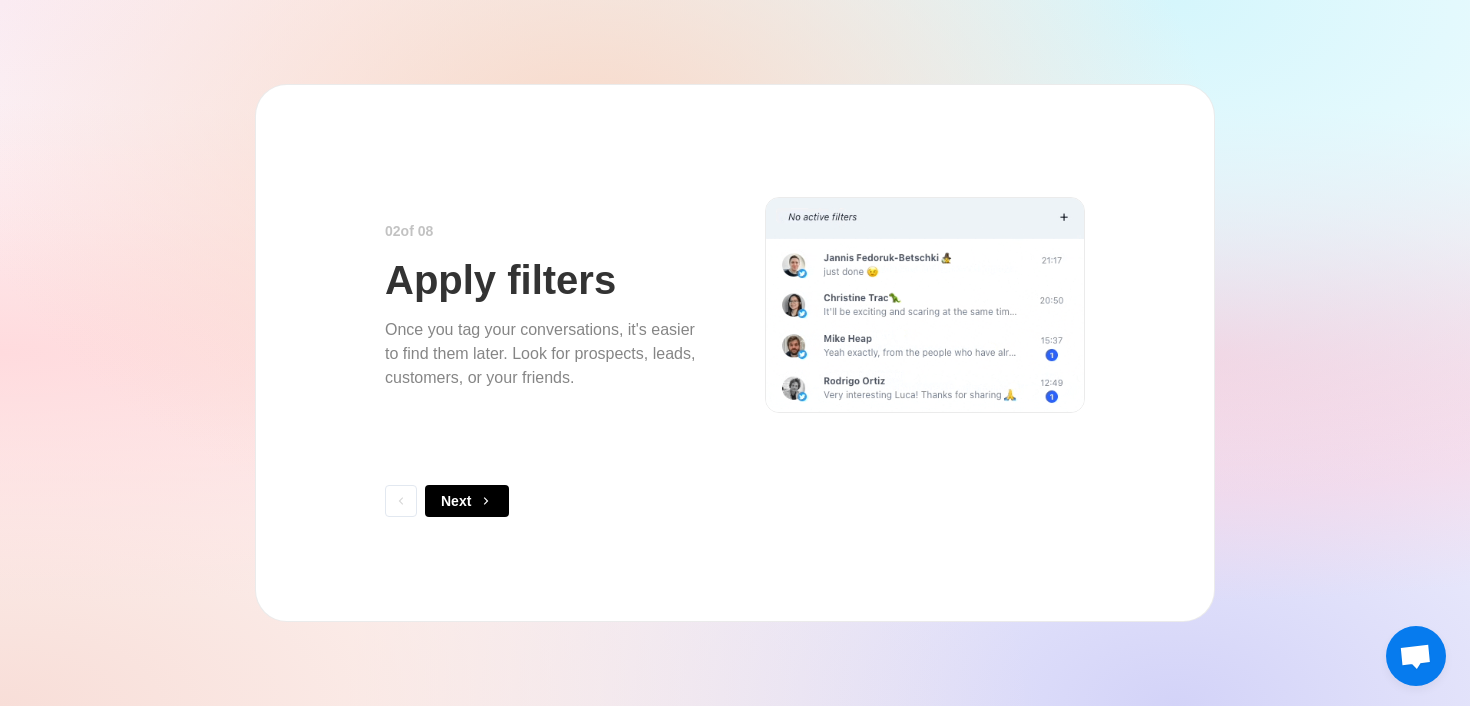 click on "Next" at bounding box center [467, 501] 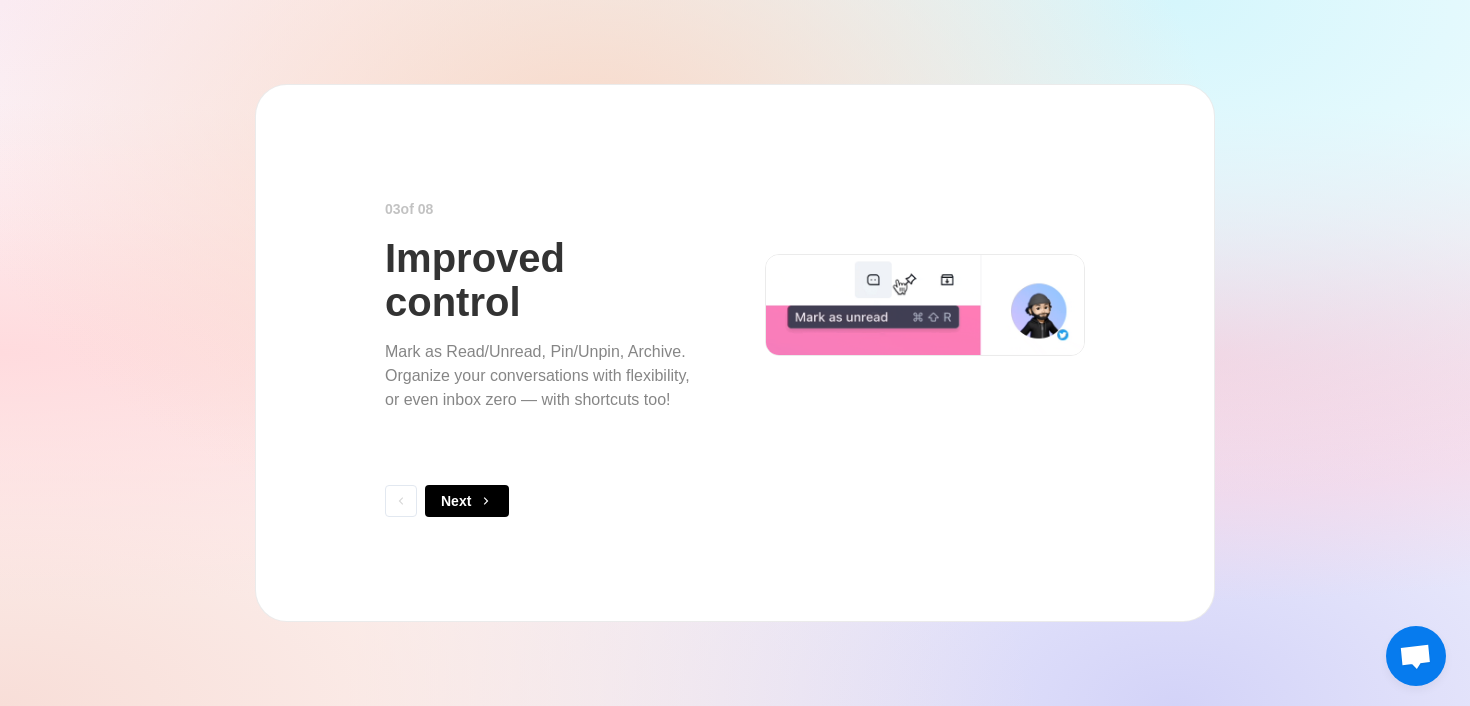 click on "Next" at bounding box center (467, 501) 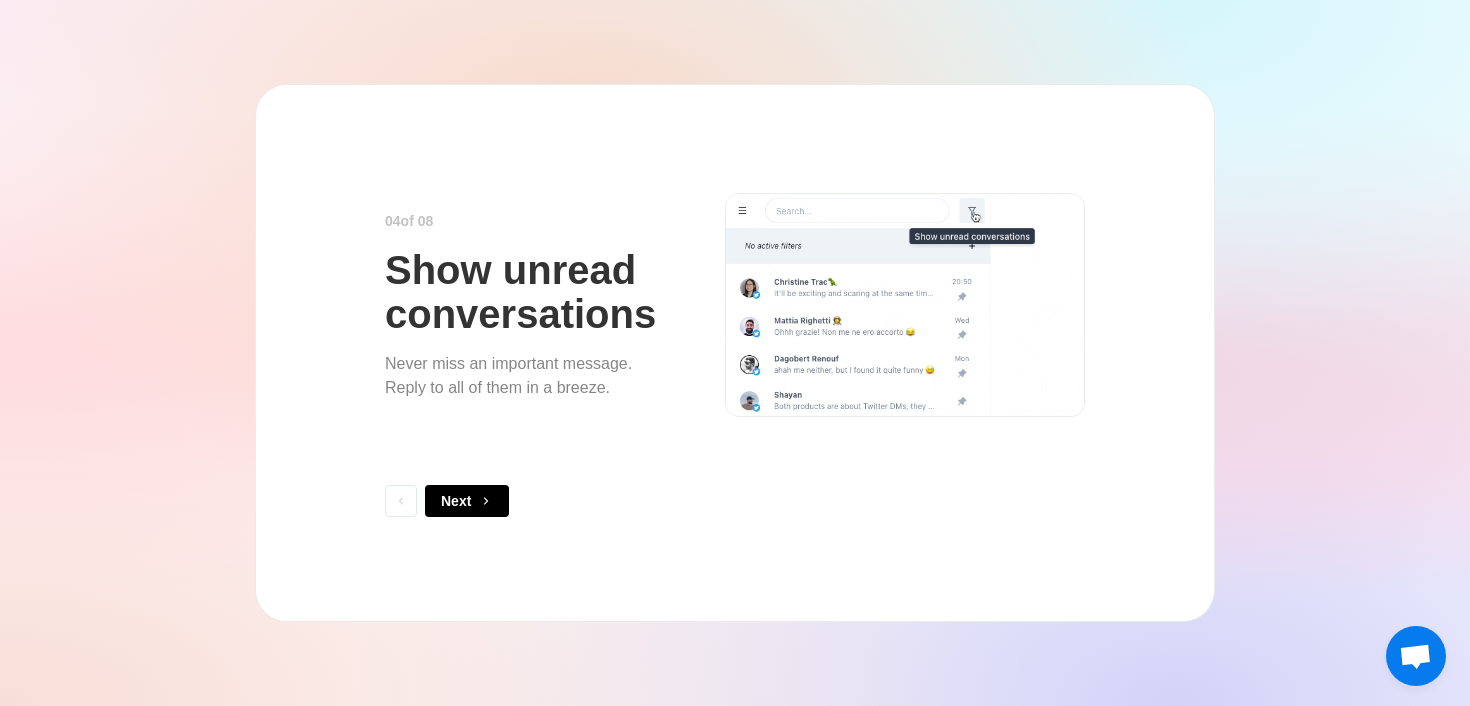 click on "Next" at bounding box center (467, 501) 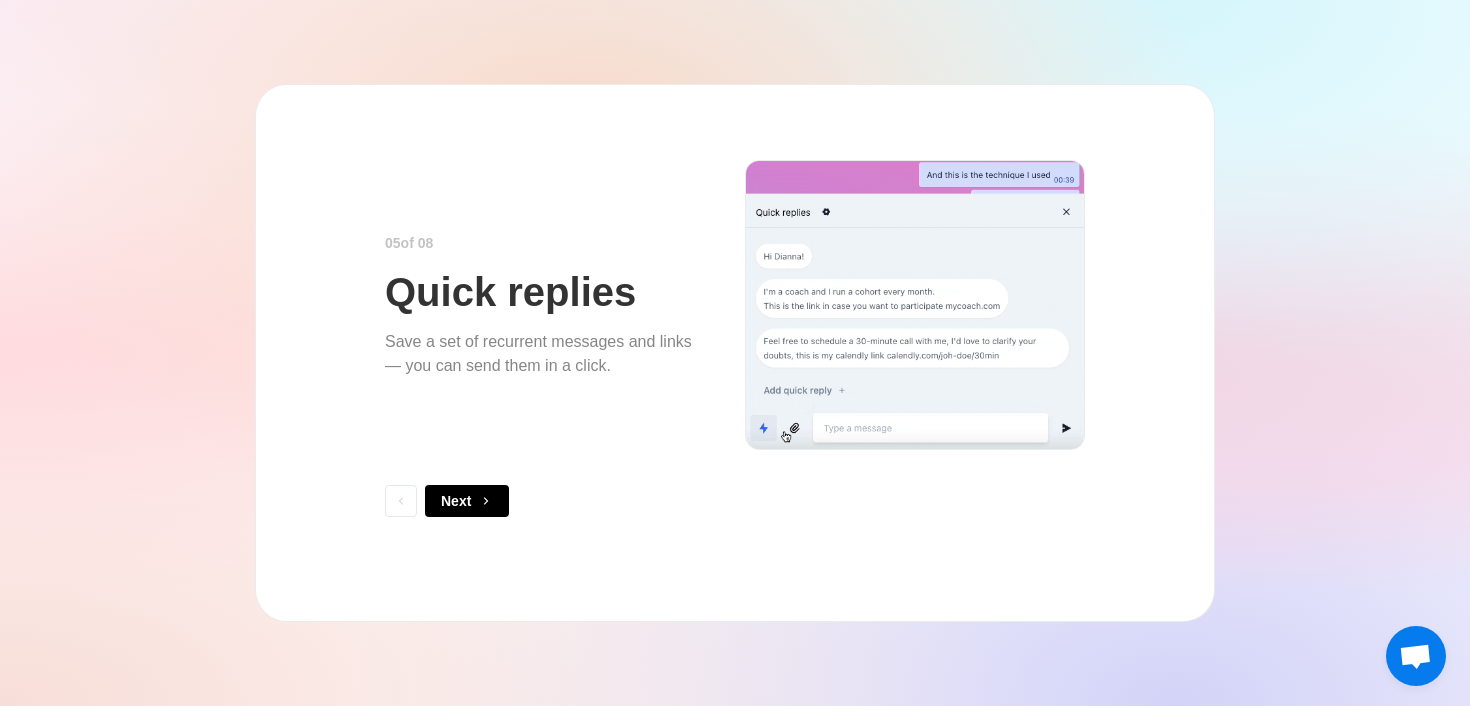 click on "Next" at bounding box center [467, 501] 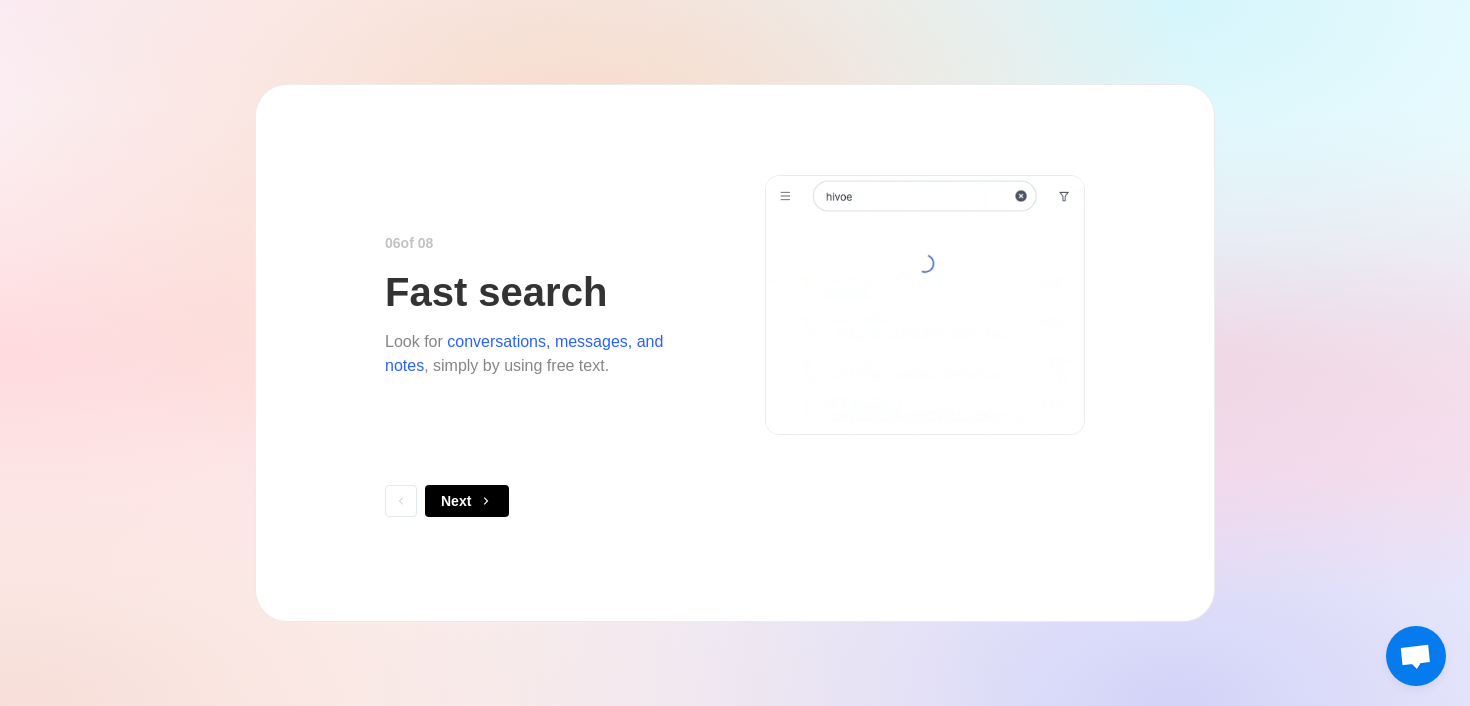 click on "Next" at bounding box center (467, 501) 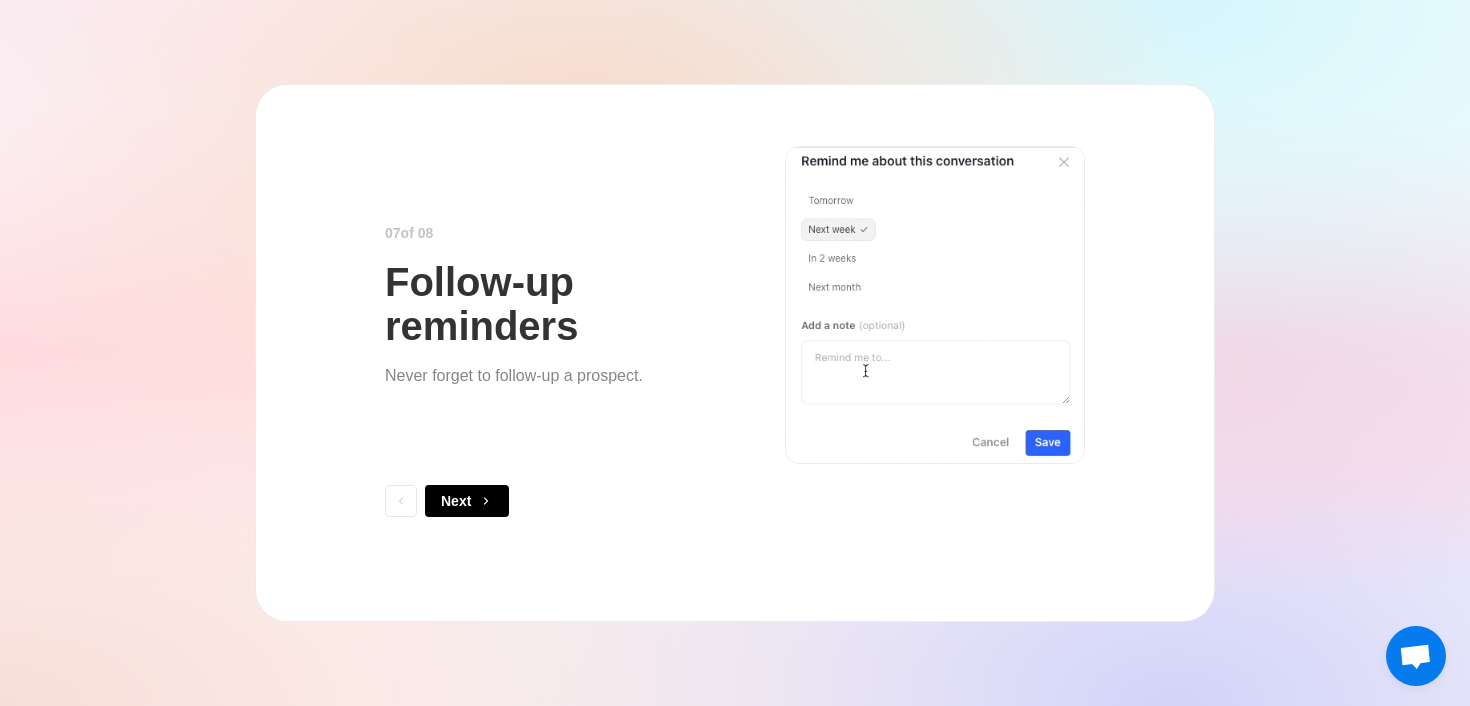 click on "Next" at bounding box center [467, 501] 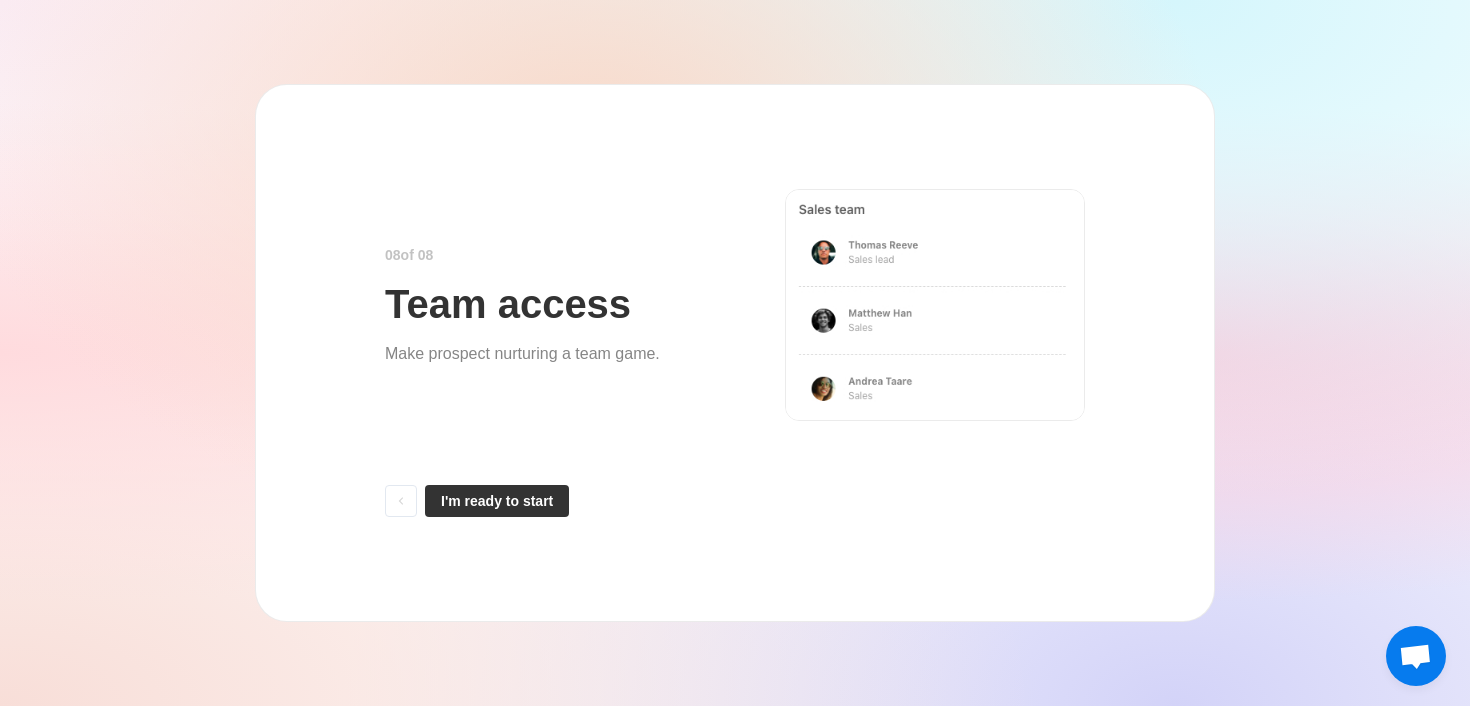 click on "I'm ready to start" at bounding box center (497, 501) 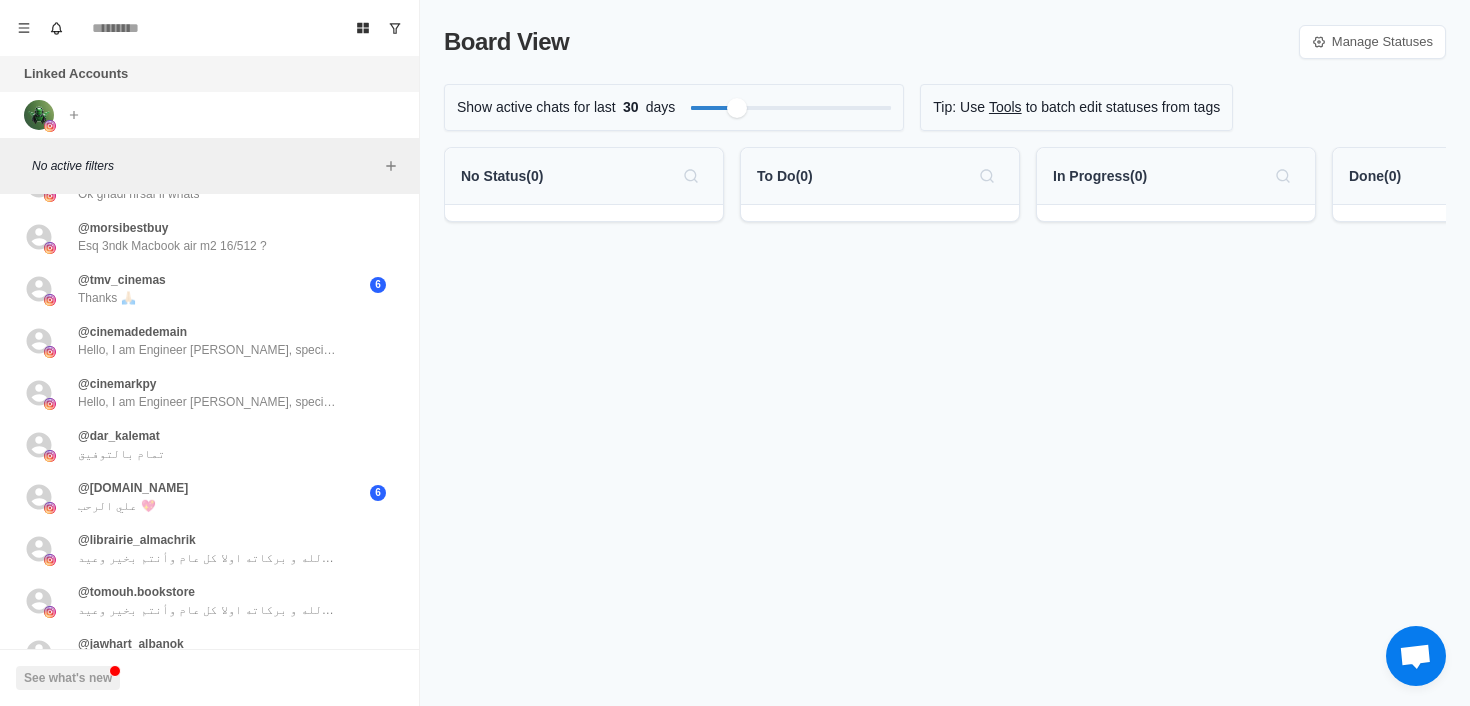 scroll, scrollTop: 174, scrollLeft: 0, axis: vertical 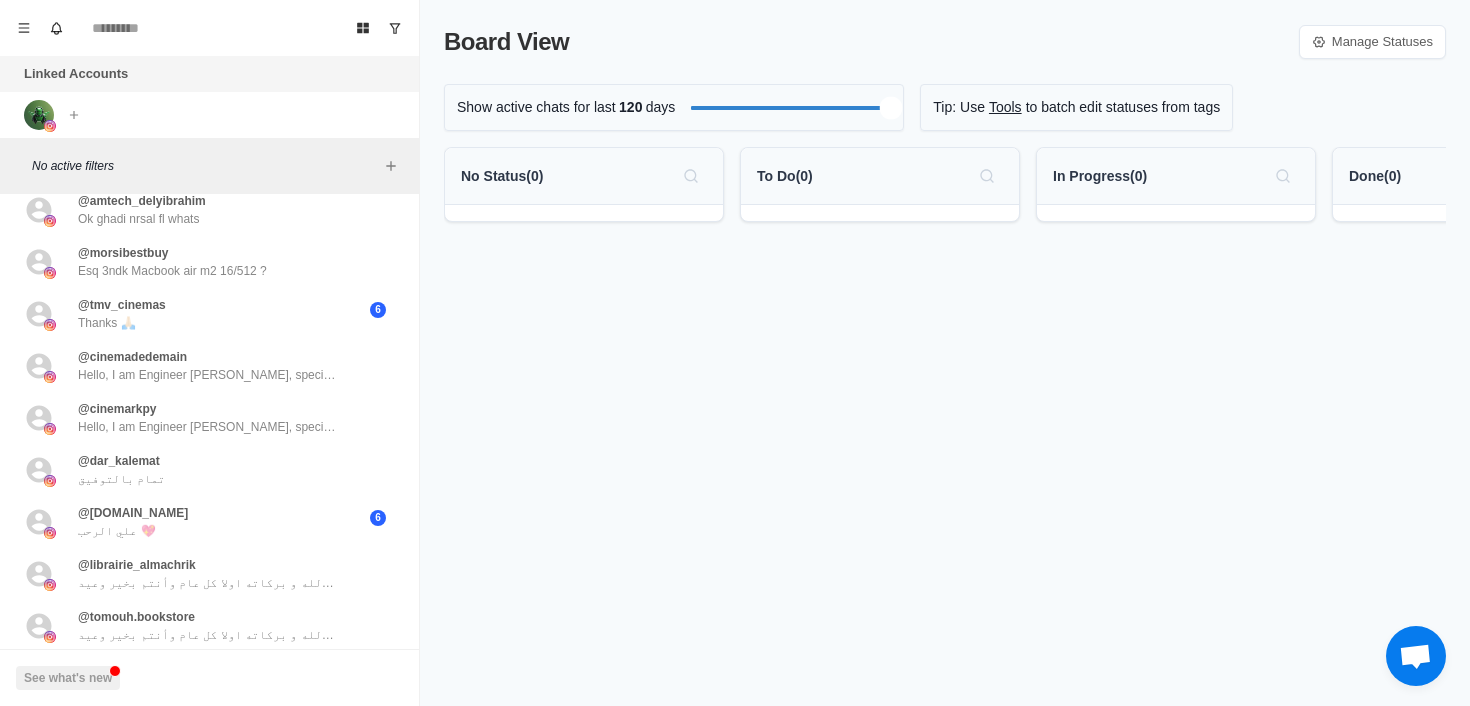 click on "Board View Manage Statuses Show active chats for last  120  days Tip: Use Tools to batch edit statuses from tags No Status  ( 0 ) To Do  ( 0 ) In Progress  ( 0 ) Done  ( 0 )" at bounding box center (945, 353) 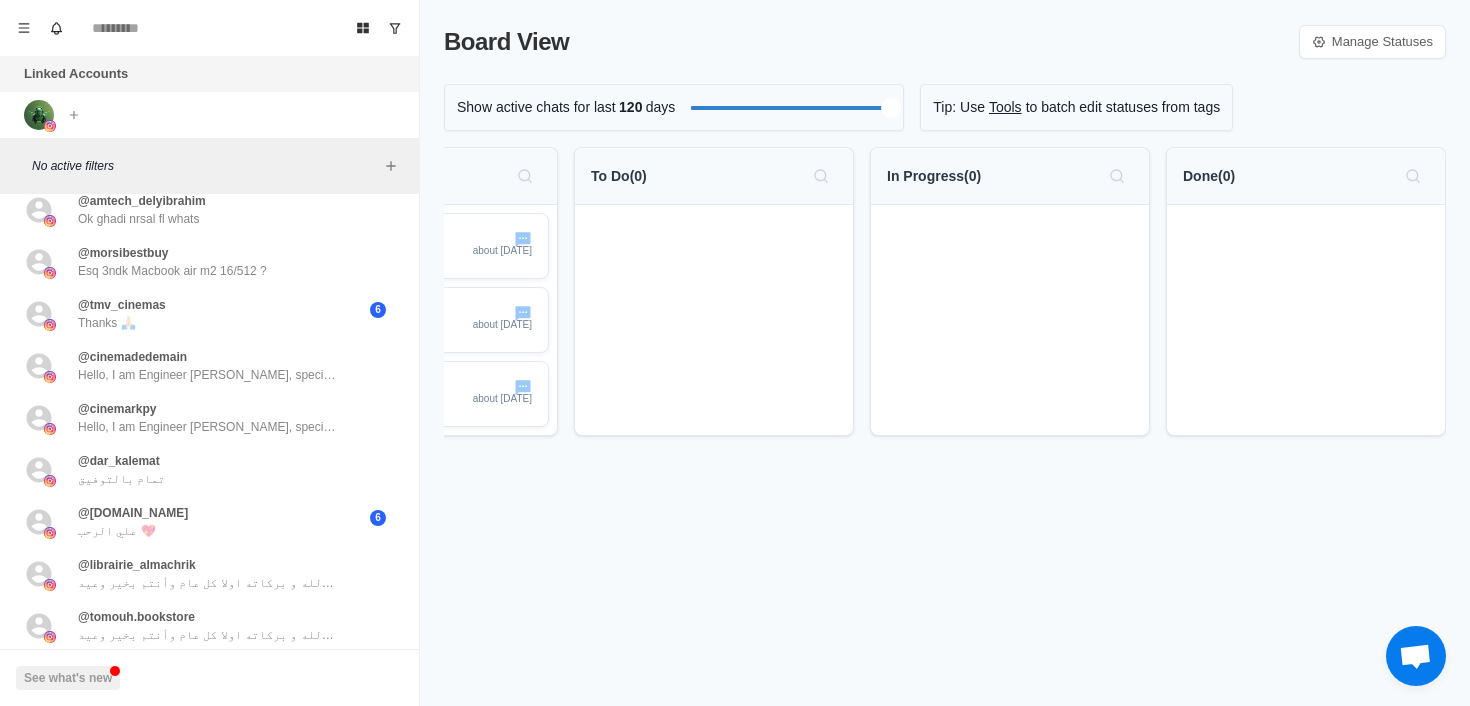 scroll, scrollTop: 0, scrollLeft: 0, axis: both 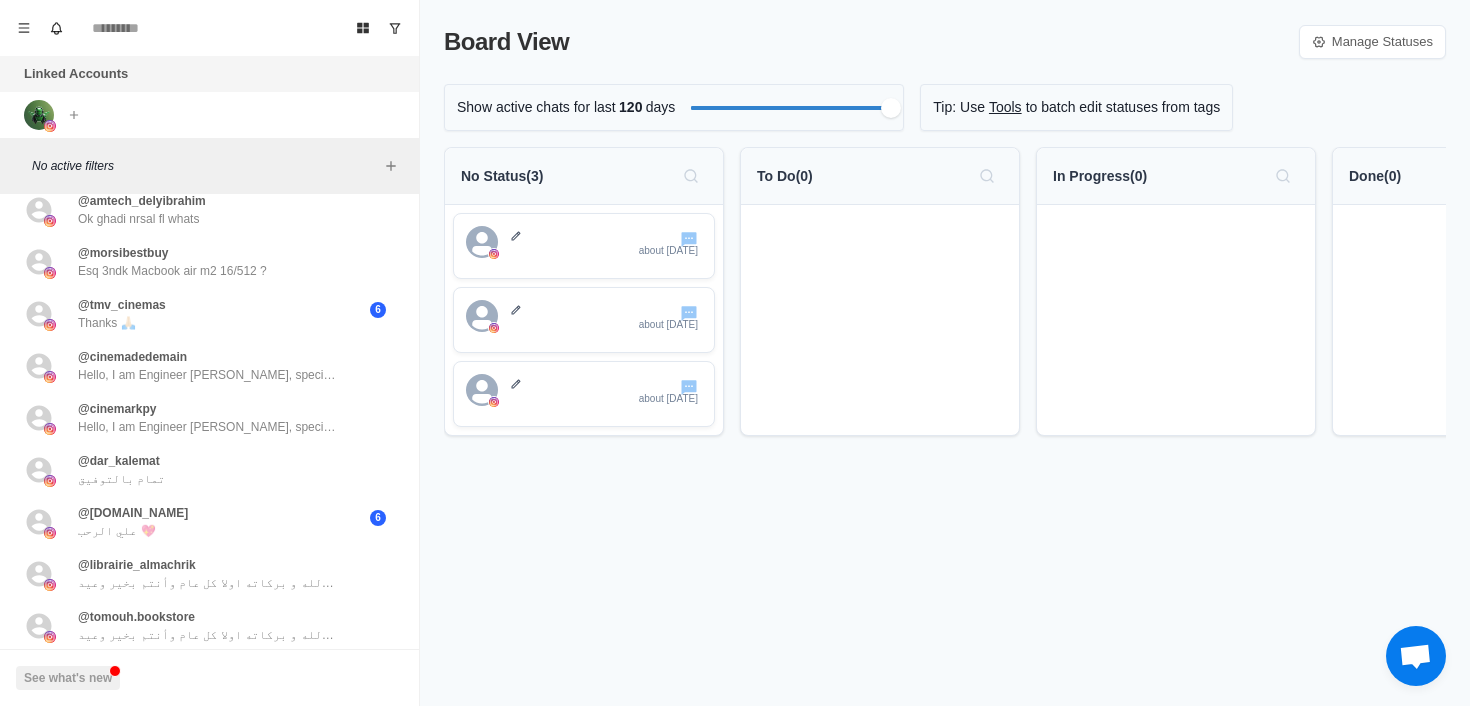 click at bounding box center (1416, 656) 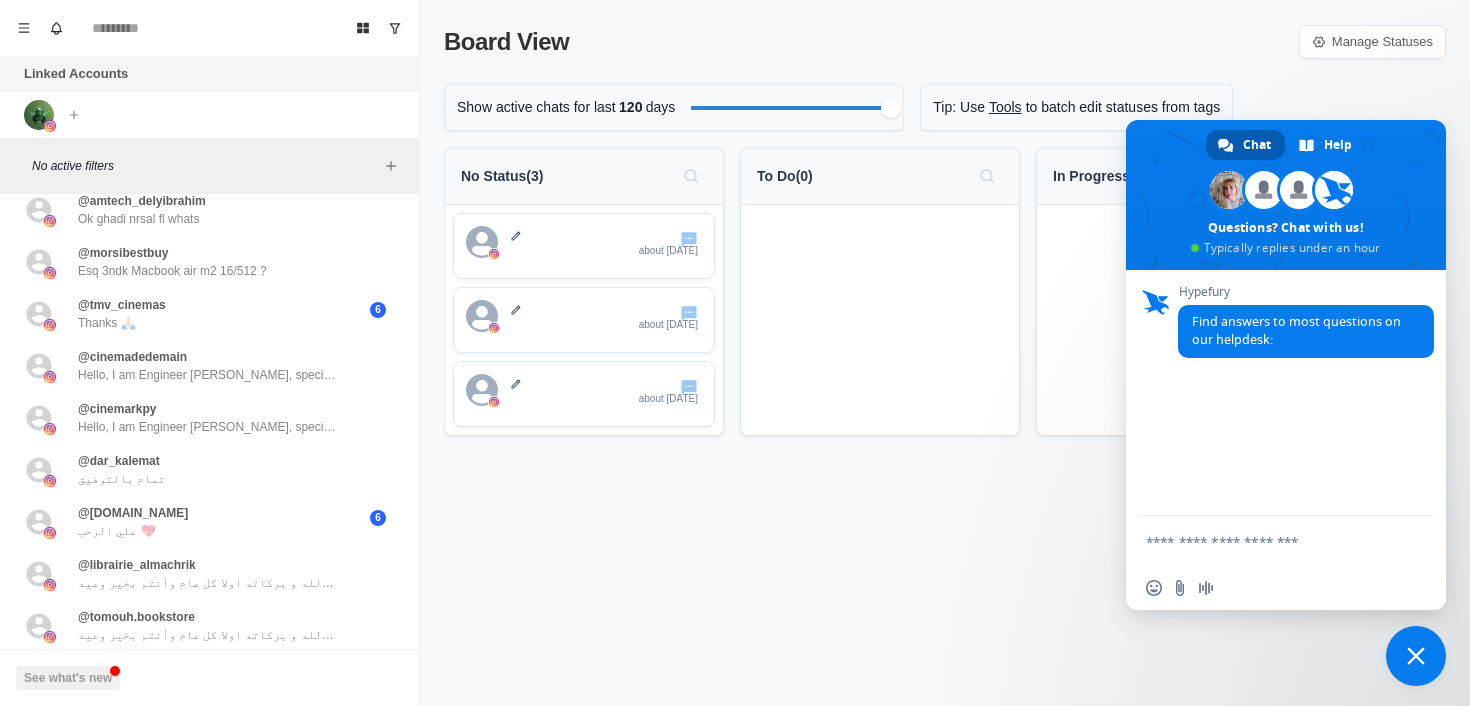 click on "Board View Manage Statuses Show active chats for last  120  days Tip: Use Tools to batch edit statuses from tags No Status  ( 3 ) about 2 months ago about 2 months ago about 2 months ago To Do  ( 0 ) In Progress  ( 0 ) Done  ( 0 )" at bounding box center (945, 353) 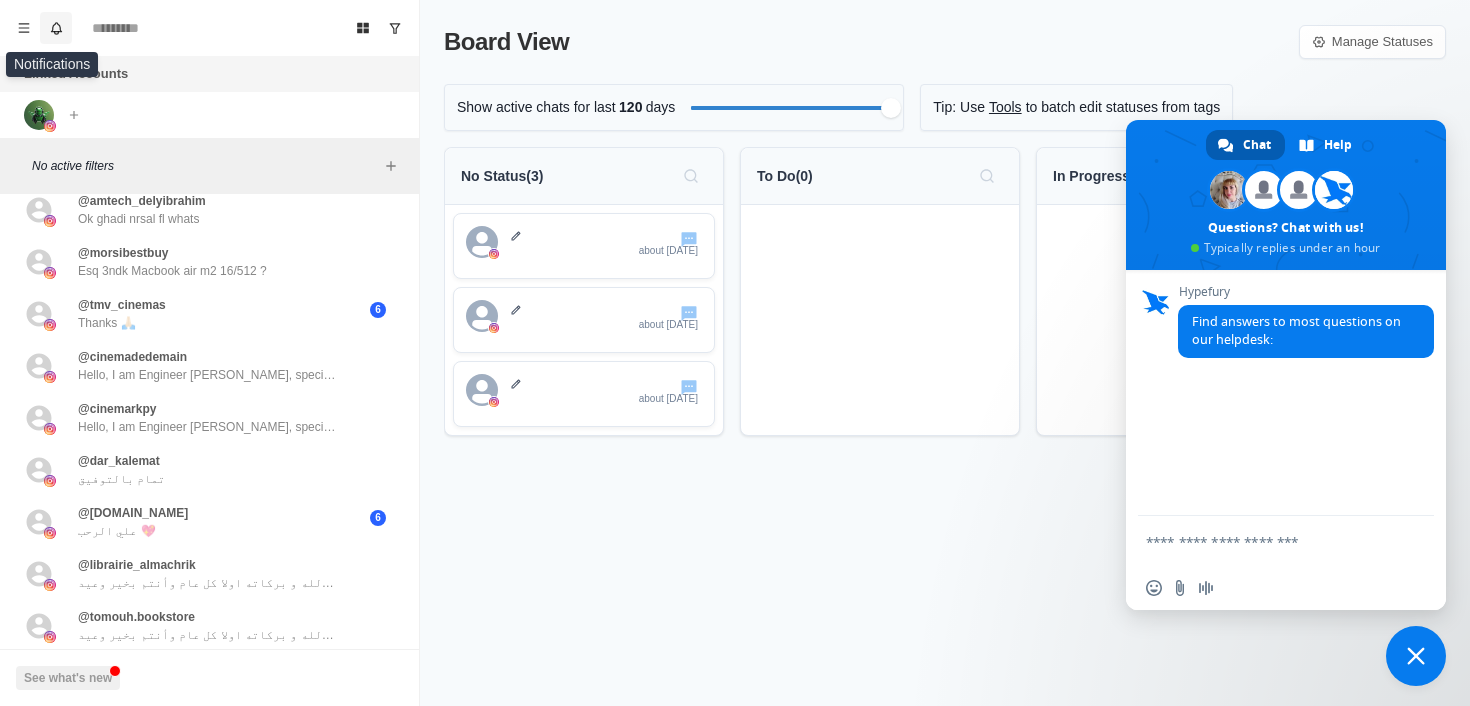 click 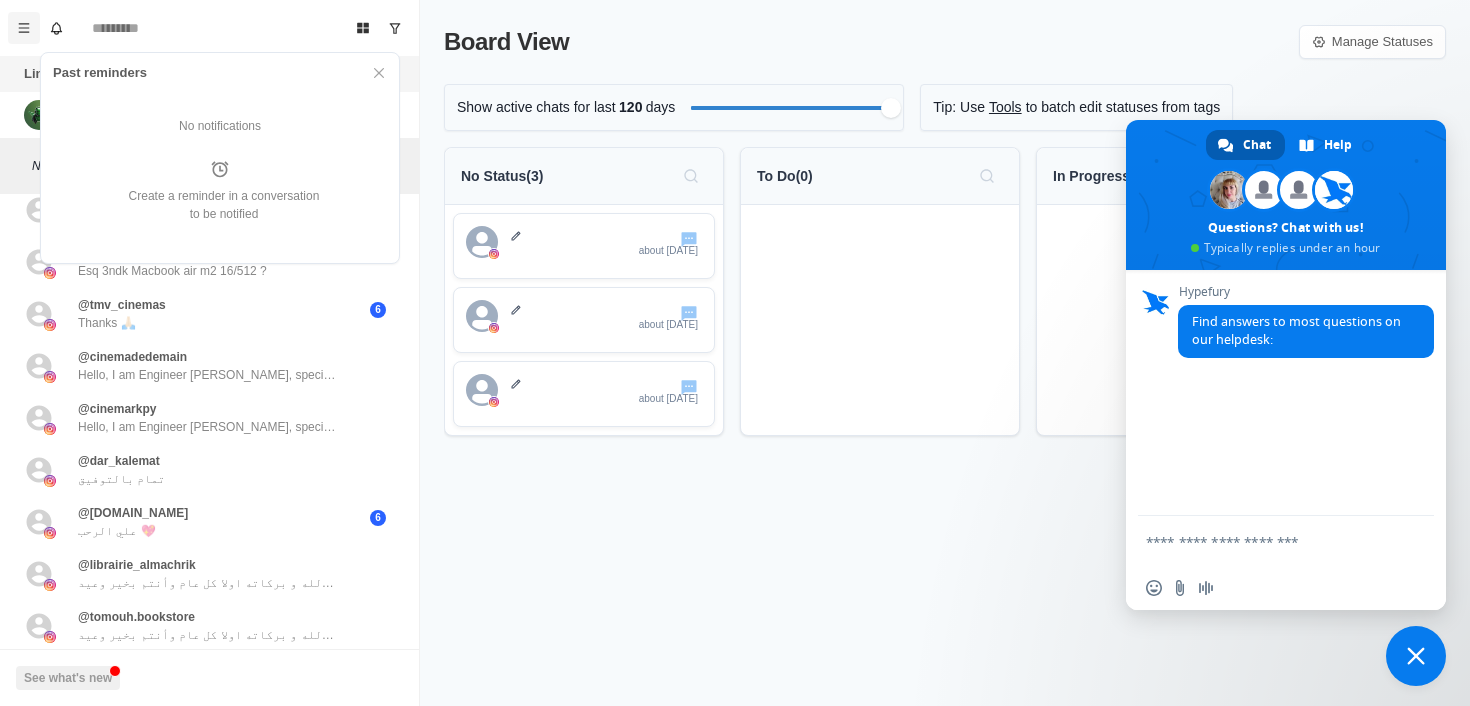 click at bounding box center (24, 28) 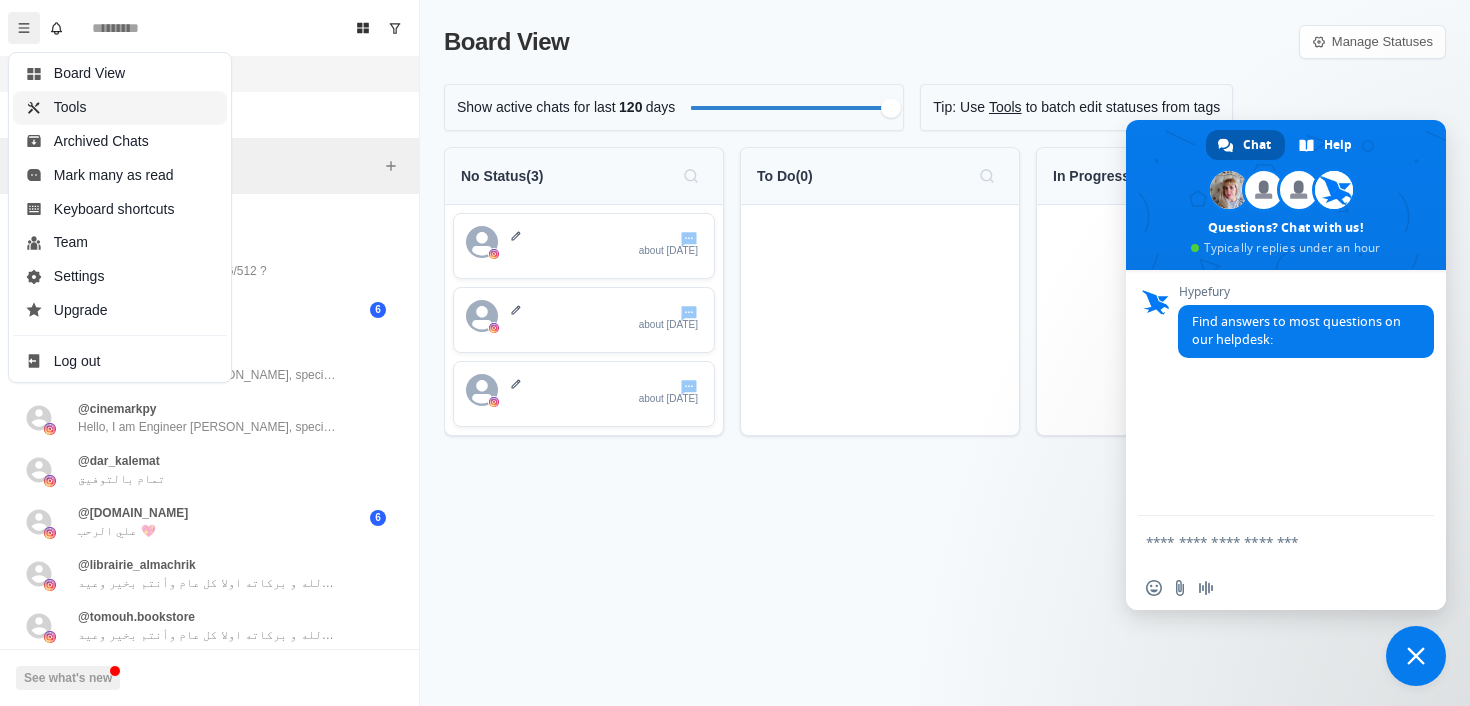 click on "Tools" at bounding box center (120, 108) 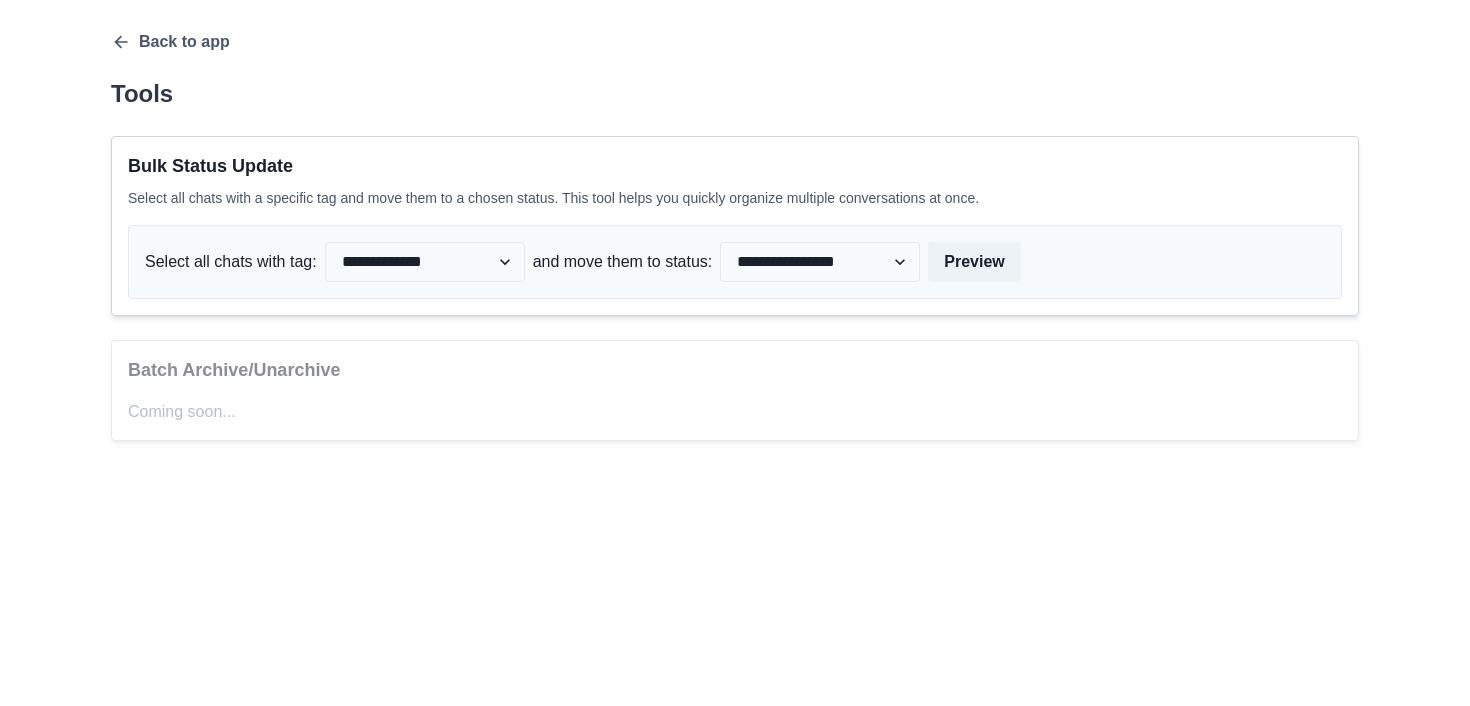 scroll, scrollTop: 0, scrollLeft: 0, axis: both 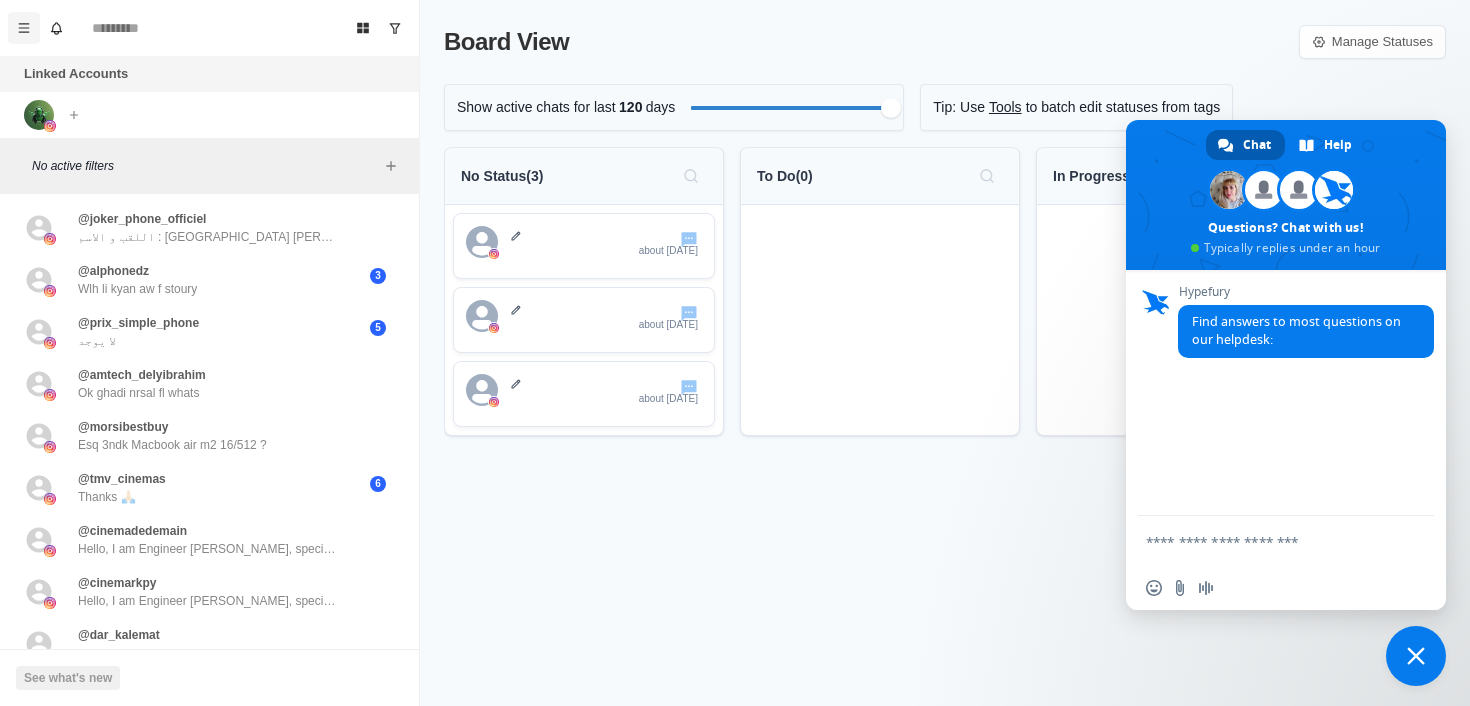 click 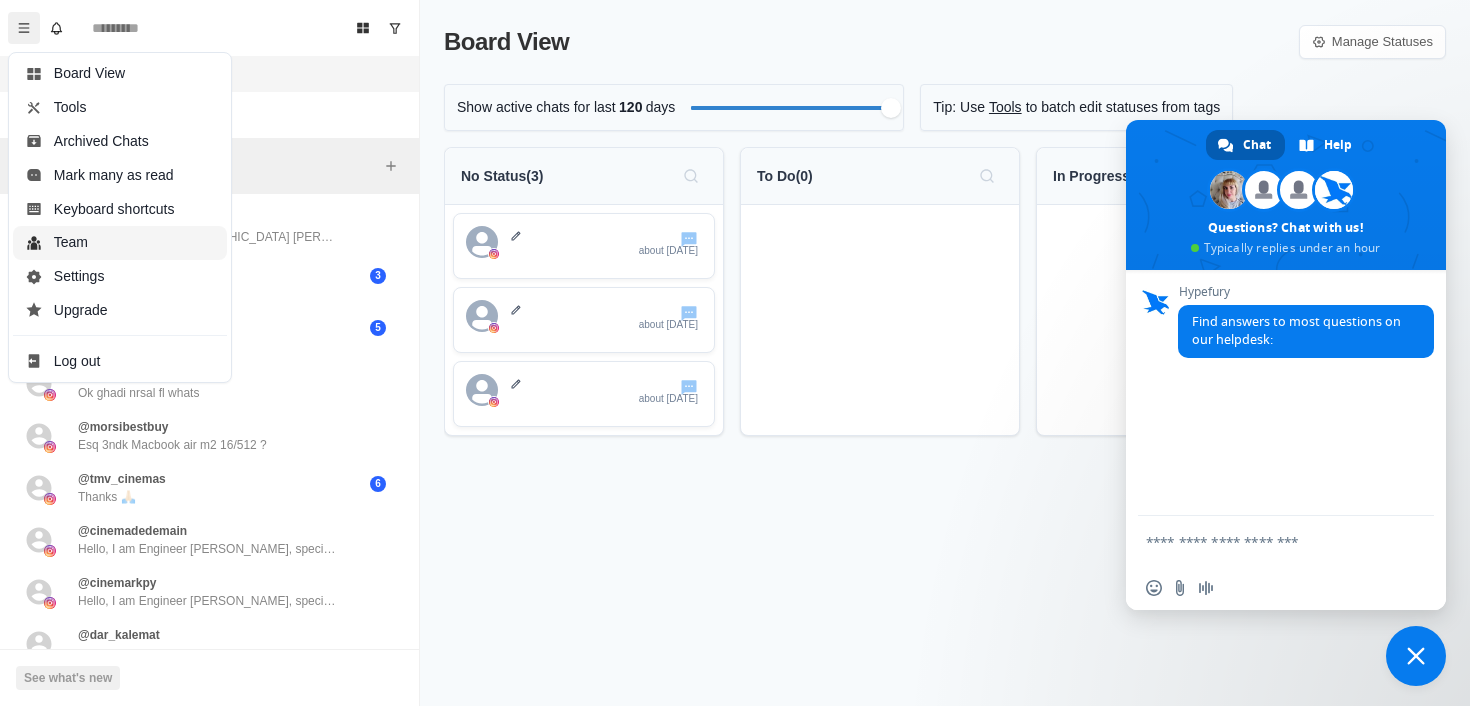 click on "Team" at bounding box center (120, 243) 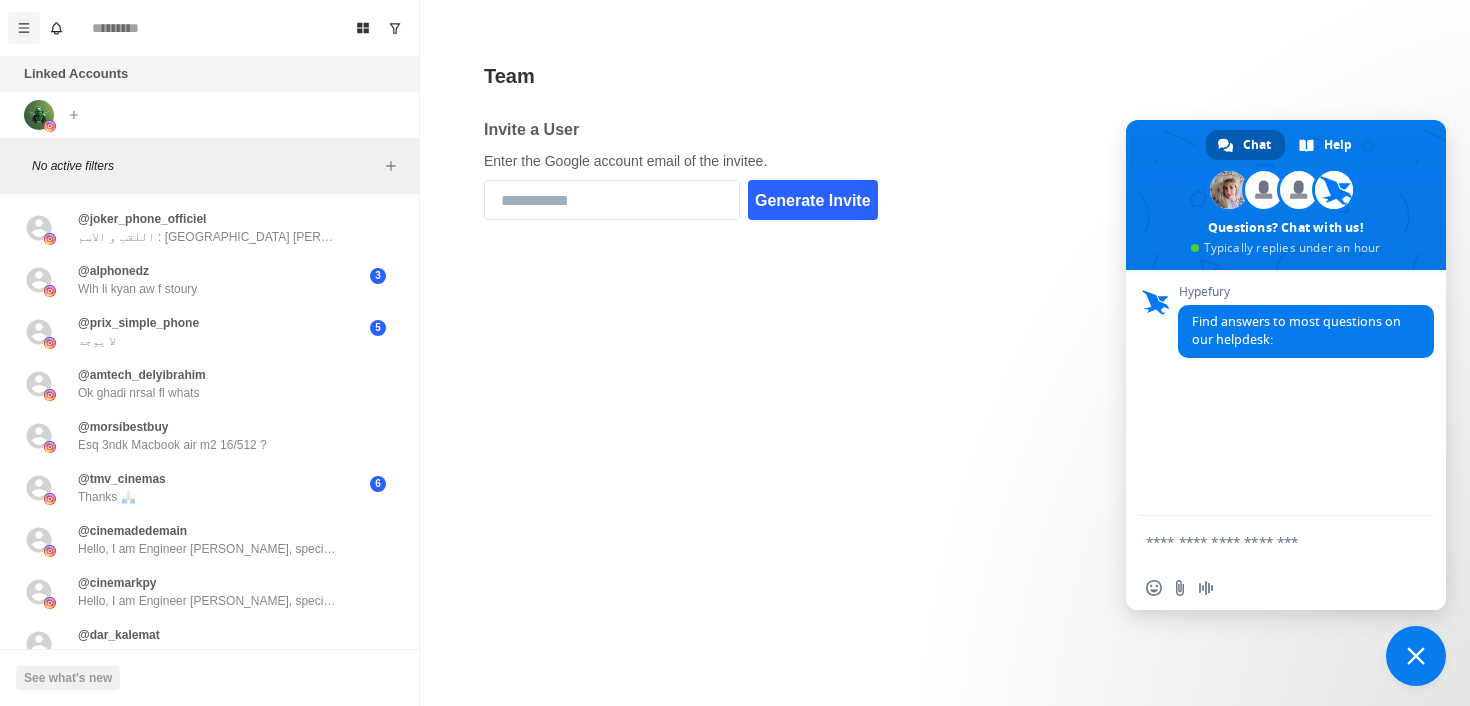 click 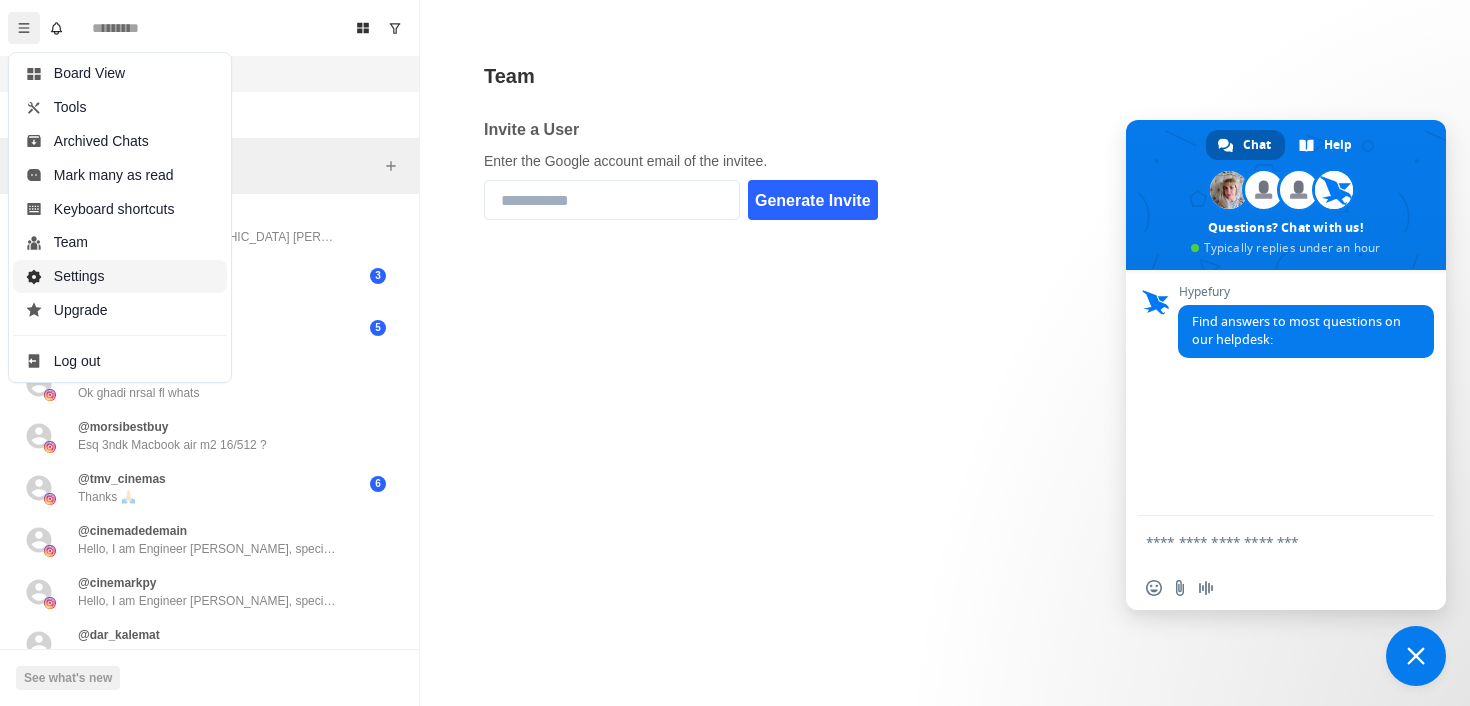 click on "Settings" at bounding box center [120, 277] 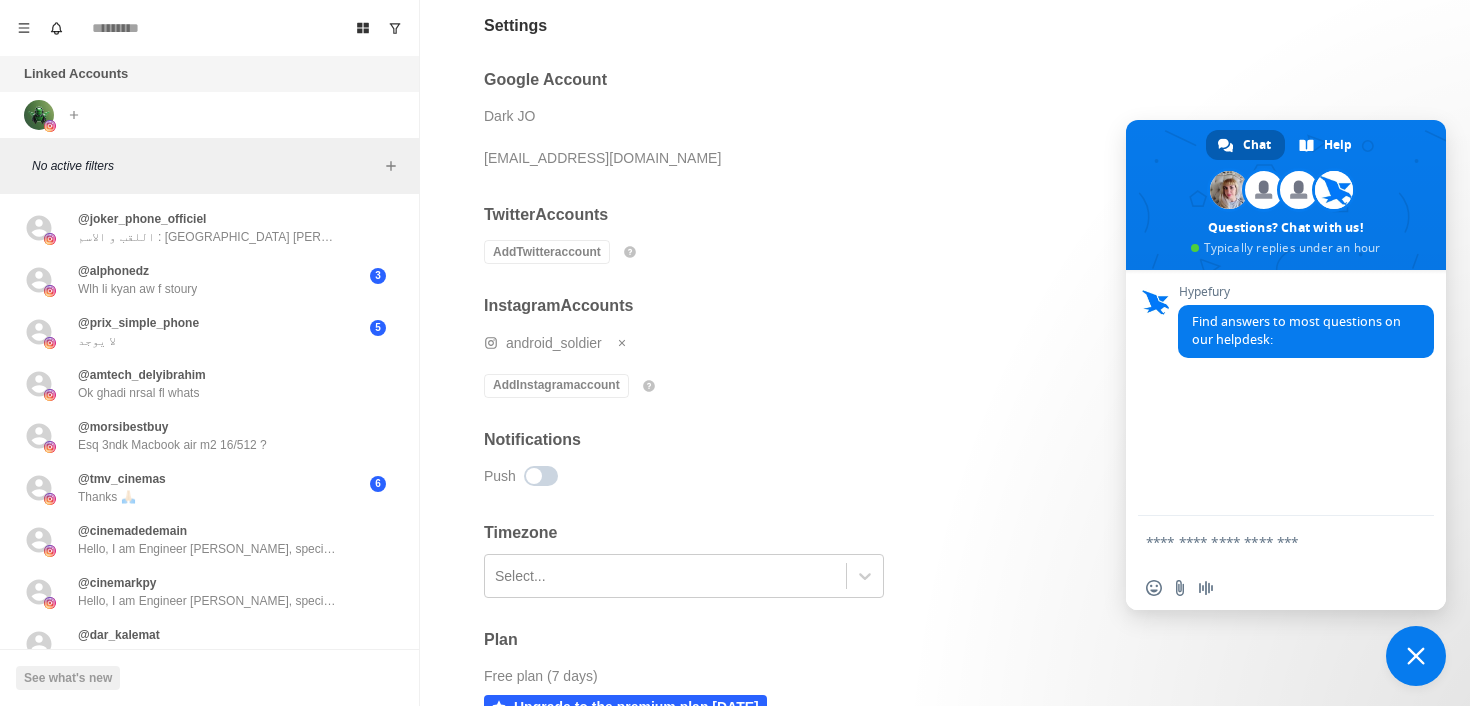 scroll, scrollTop: 54, scrollLeft: 0, axis: vertical 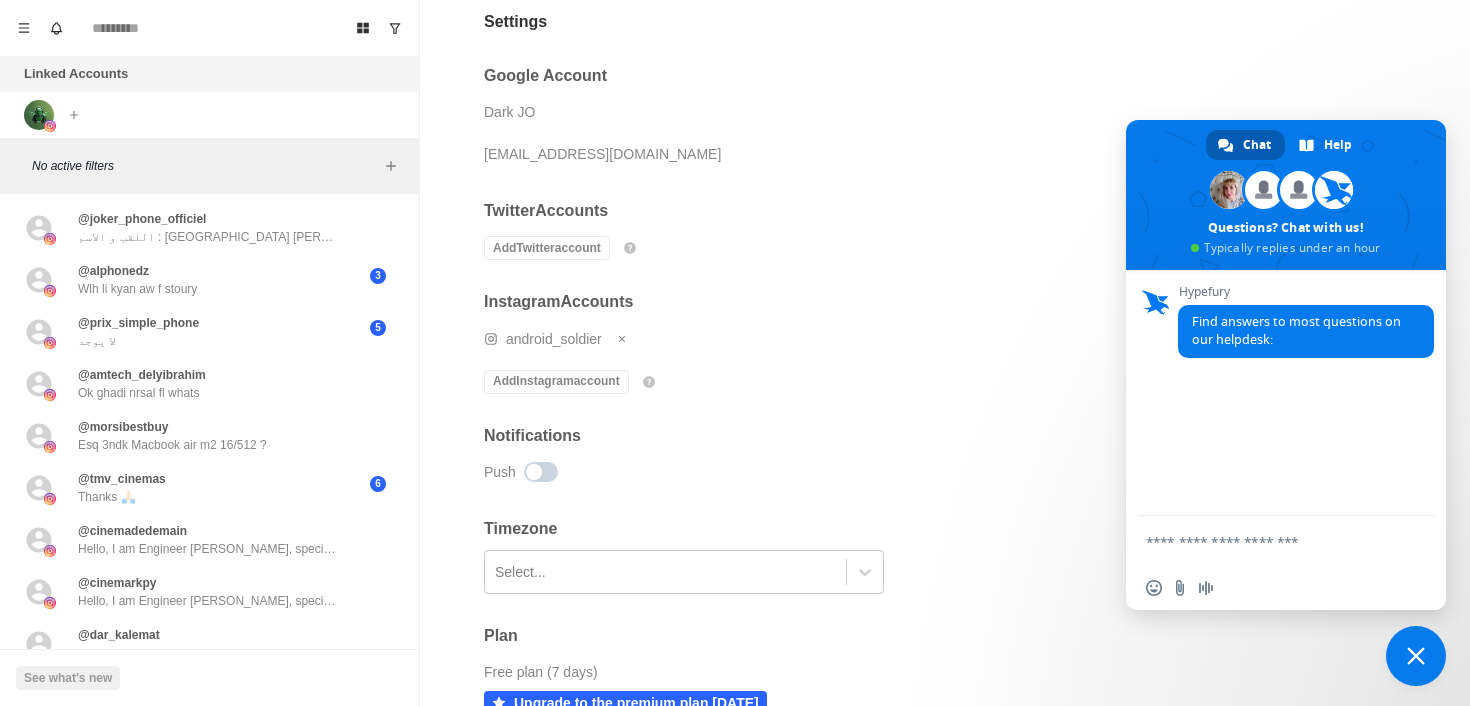 click on "Settings Google Account Dark JO [EMAIL_ADDRESS][DOMAIN_NAME] Twitter  Accounts Add  Twitter  account How to add a Twitter account Go to   [DOMAIN_NAME] Log in with the user you need to connect Go back to Inboxs and click on  Add Twitter account Instagram  Accounts android_soldier Add  Instagram  account How to add an Instagram account Go to   [DOMAIN_NAME] Log in with the user you need to connect Go back to Inboxs and click on  Add Instagram account Notifications Push Timezone Select... Plan Free plan (7 days) Upgrade to the premium plan [DATE] Promotions Twitter Leads generation & Cold DMs Do you need to find leads and reach out to them? We're partnering up with [PERSON_NAME] — the Lead Generation Platform for Twitter. There is an extra 30% discount for Inboxs users only, using the code   HIVOEINBOXS30 . Try Hivoe for free" at bounding box center [945, 353] 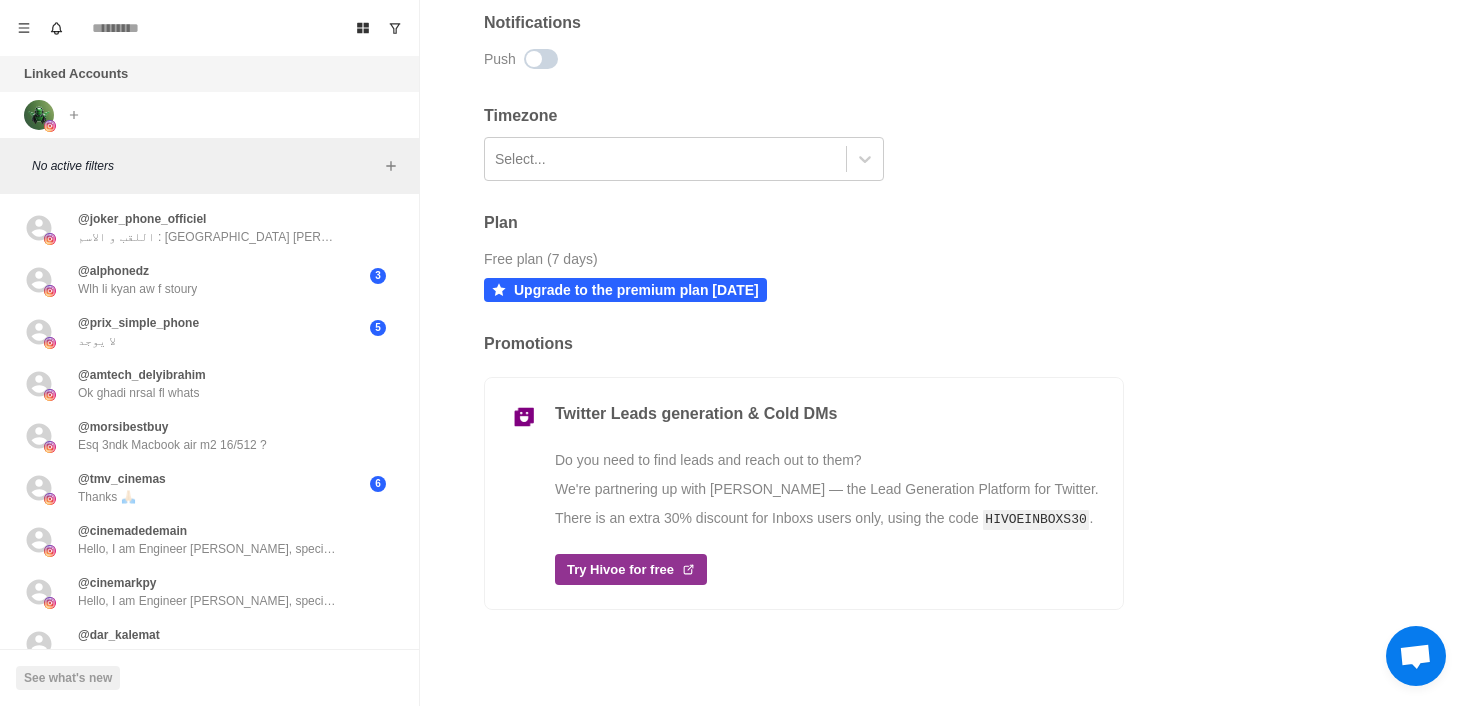 scroll, scrollTop: 0, scrollLeft: 0, axis: both 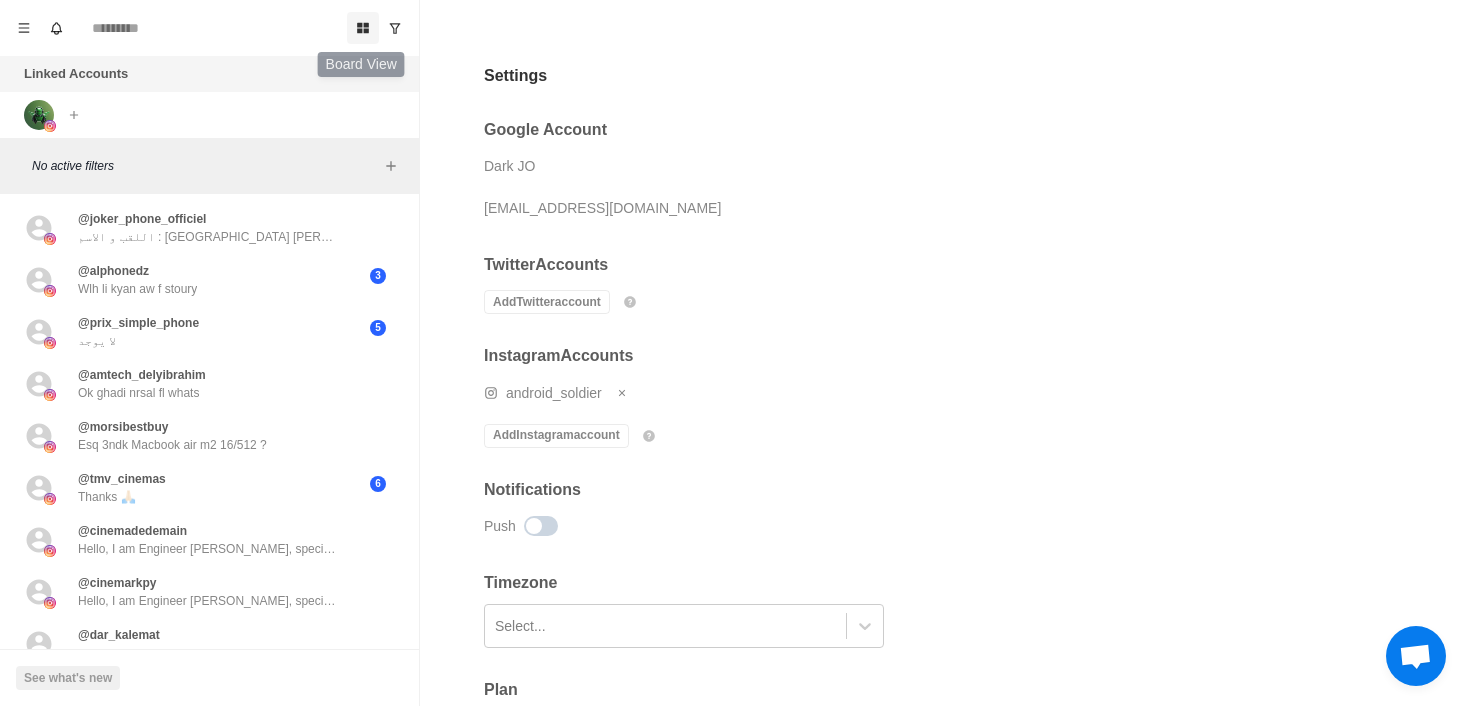 click at bounding box center (363, 28) 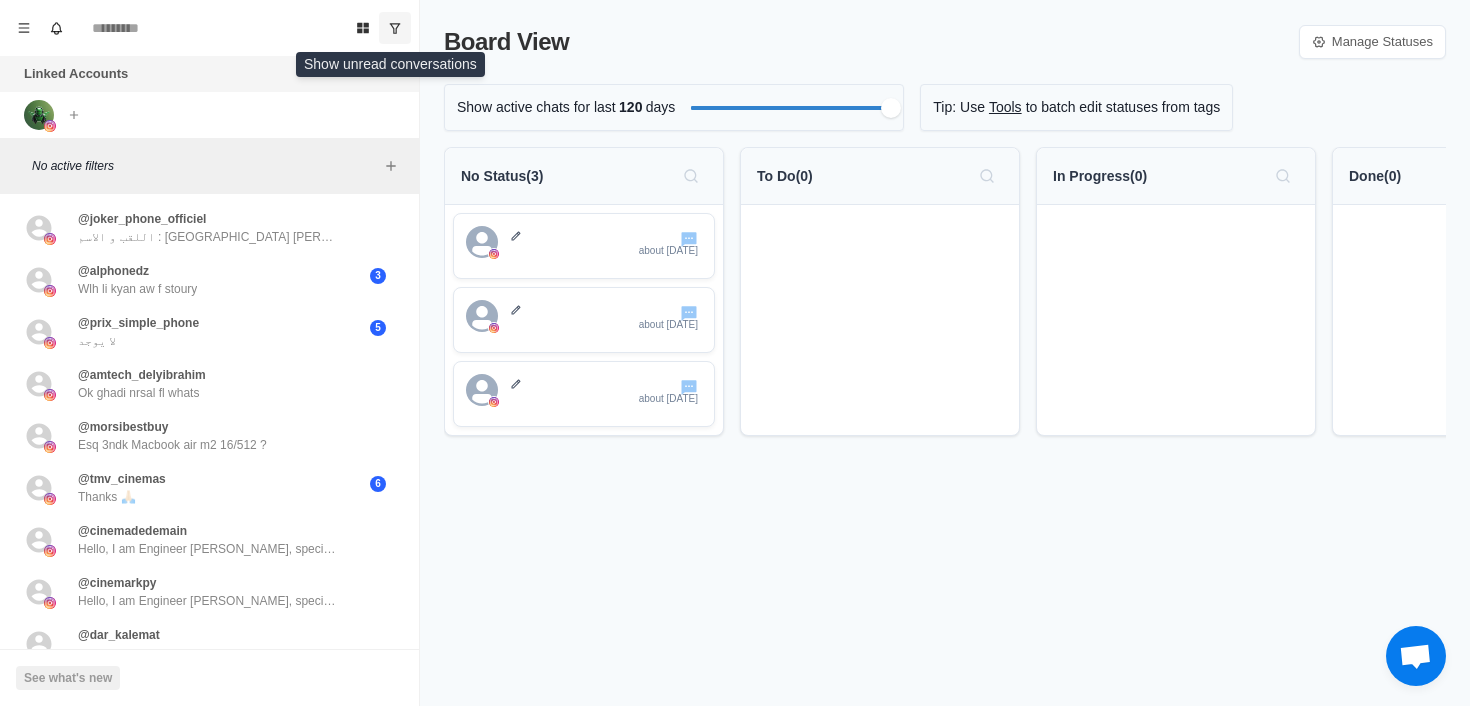 click at bounding box center (395, 28) 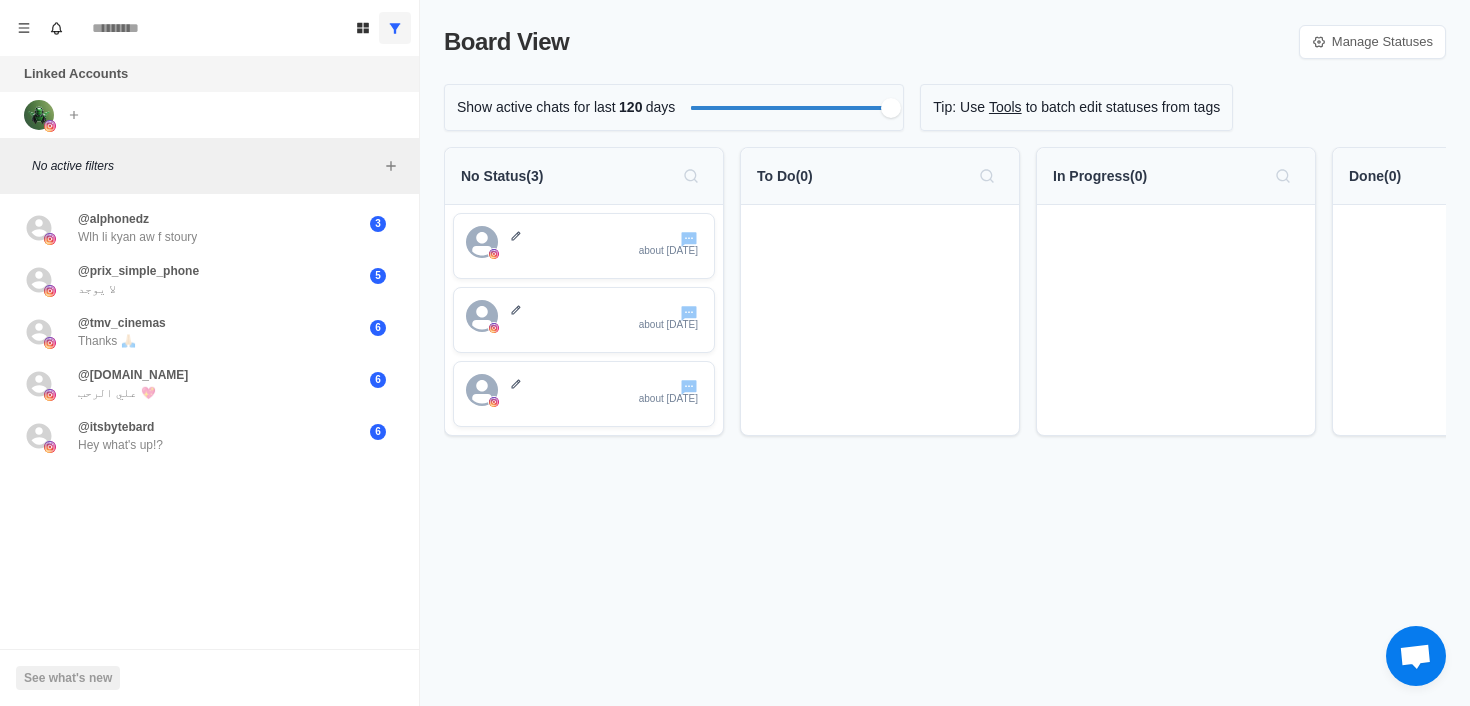 click at bounding box center [395, 28] 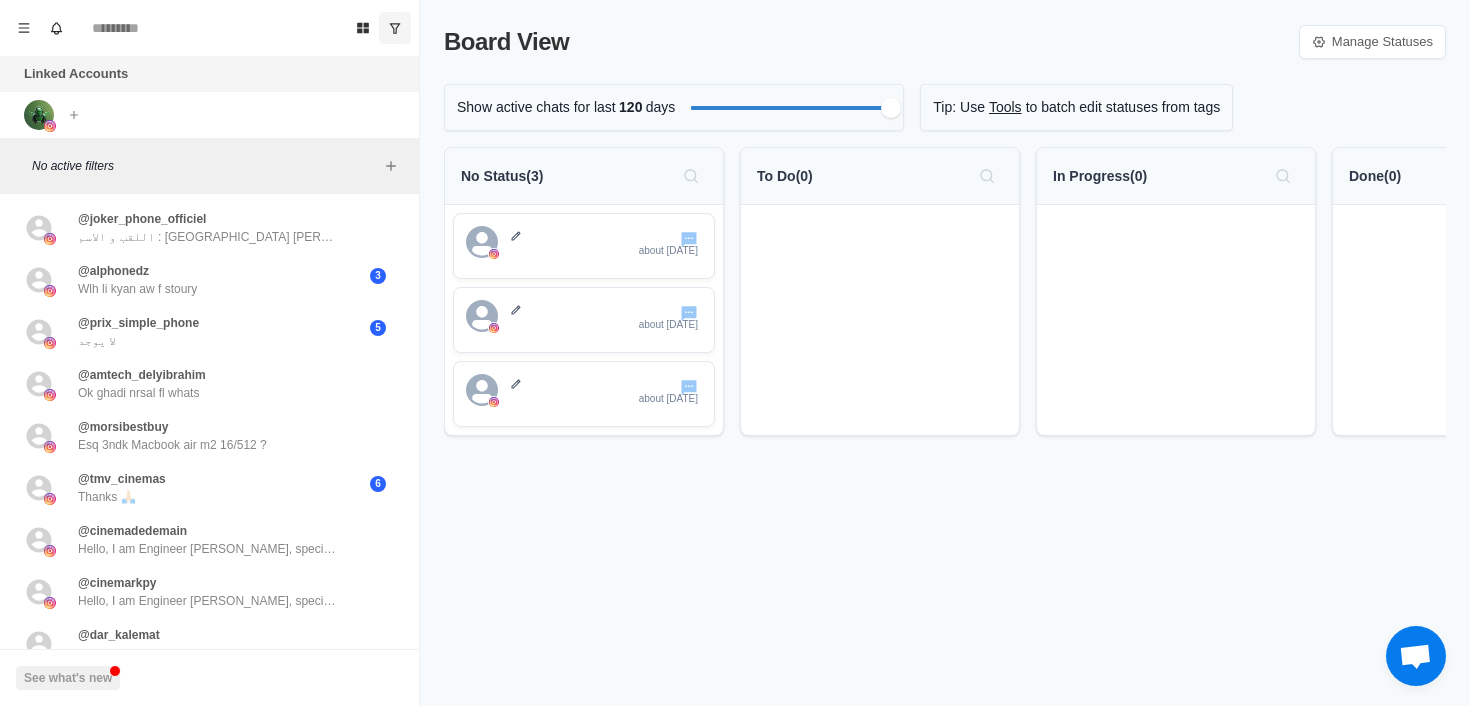 click at bounding box center (395, 28) 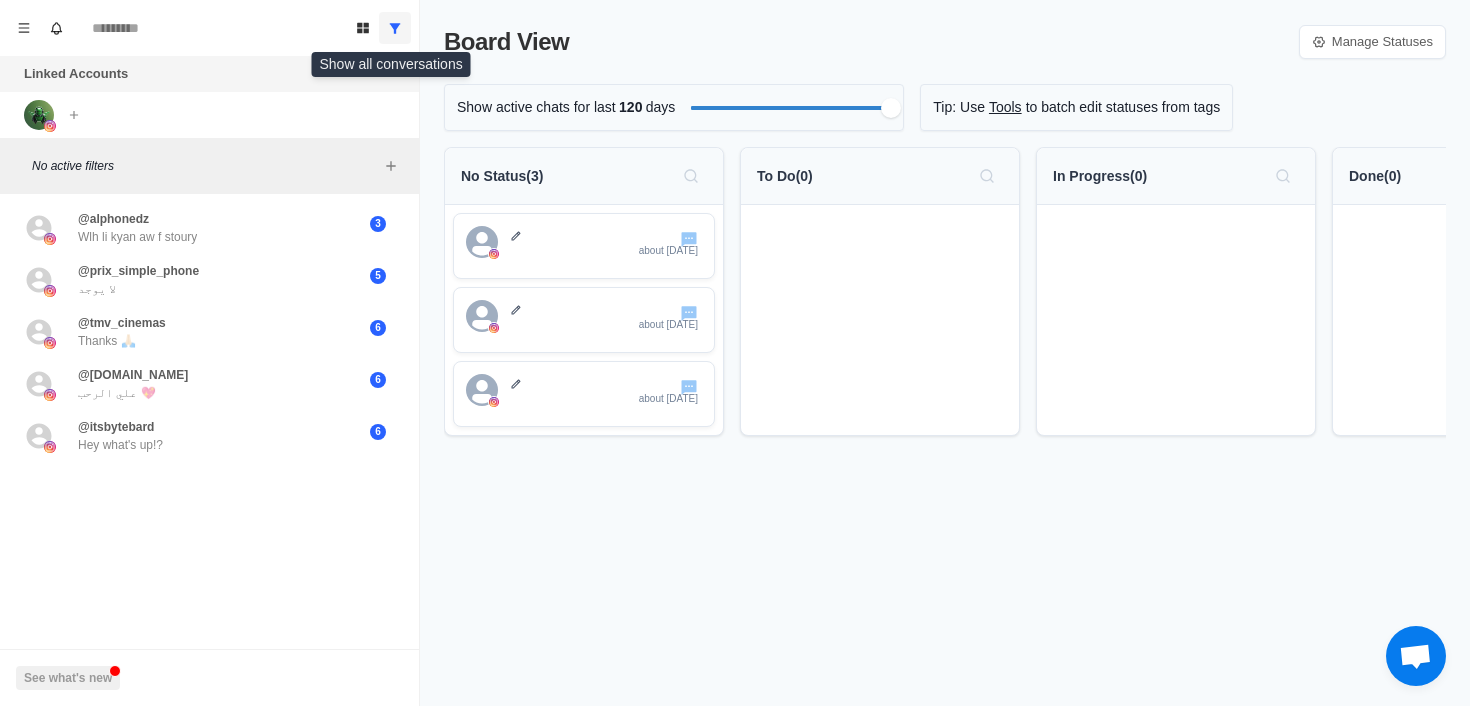 click 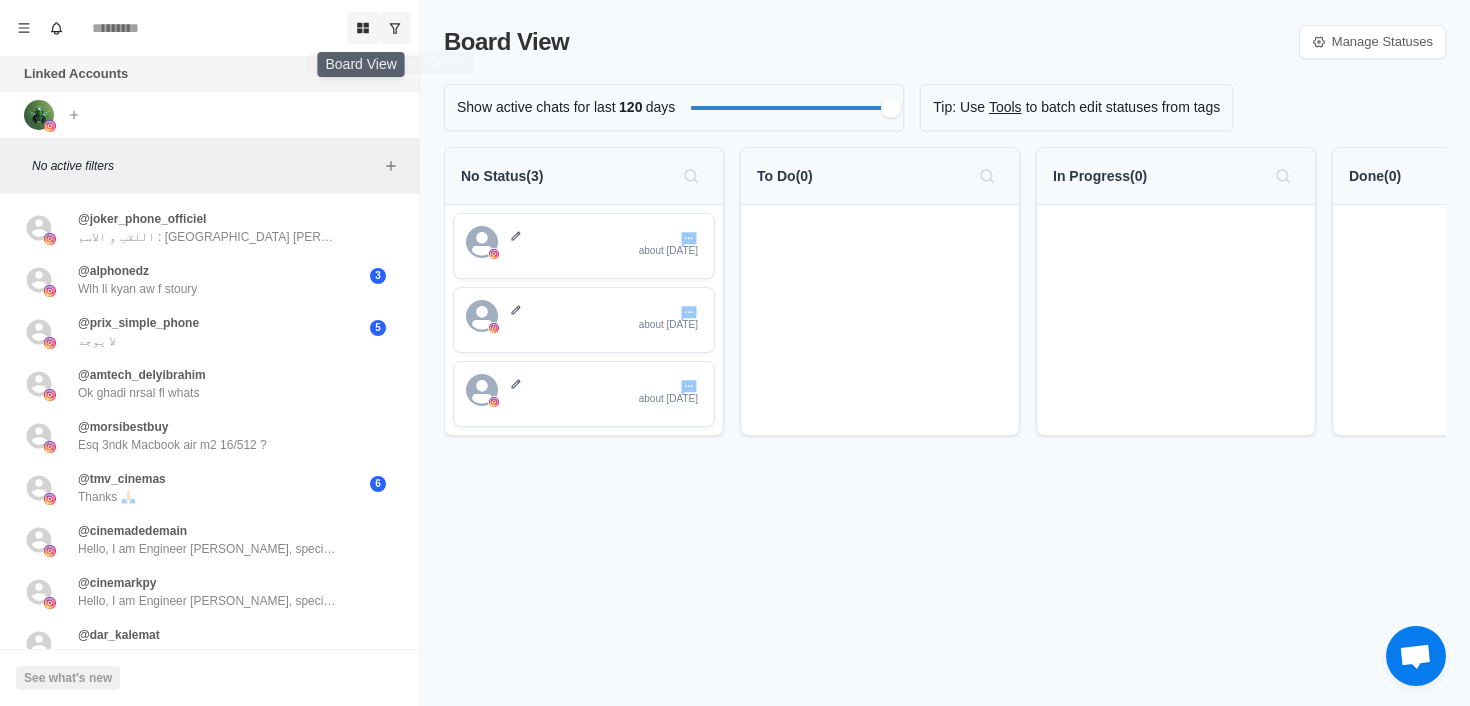 click 